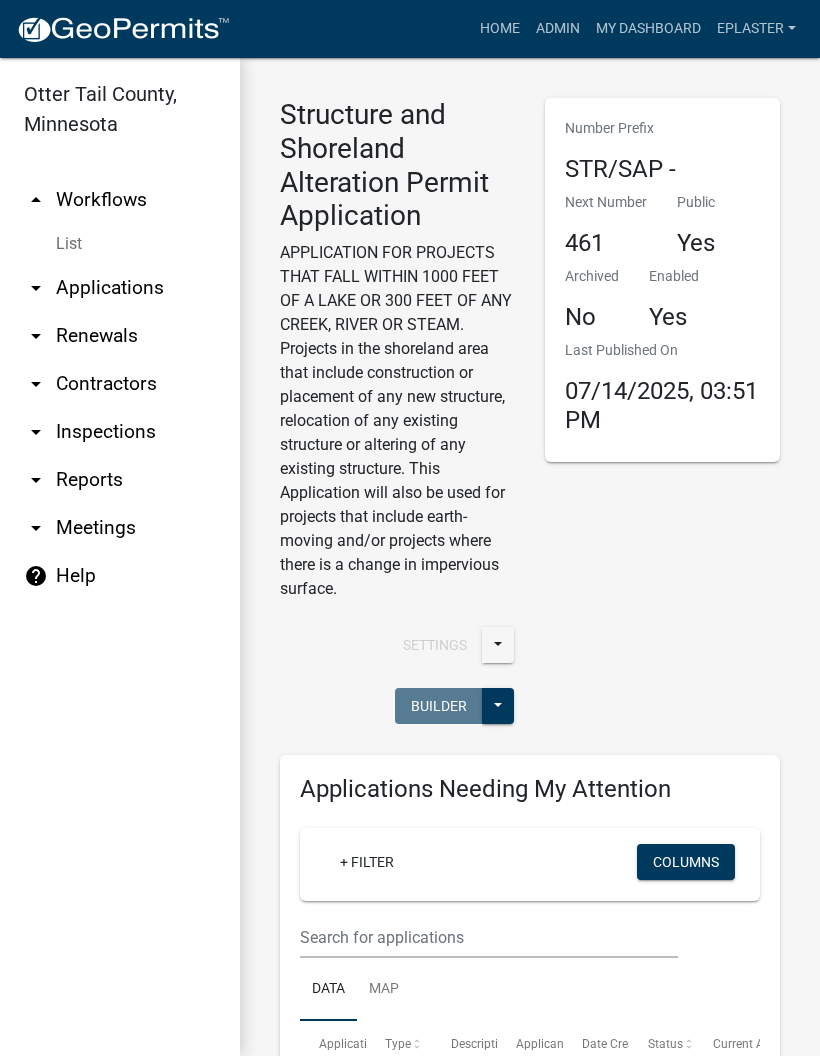 scroll, scrollTop: 0, scrollLeft: 0, axis: both 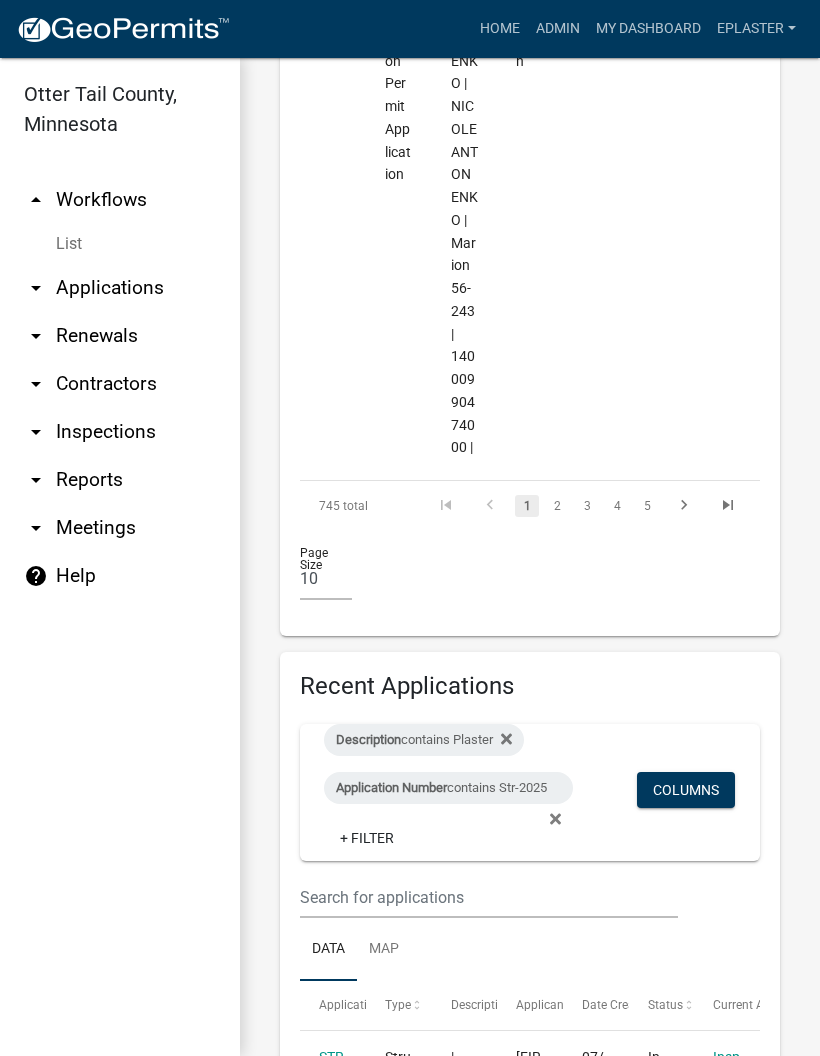 click on "arrow_drop_down   Applications" at bounding box center [120, 288] 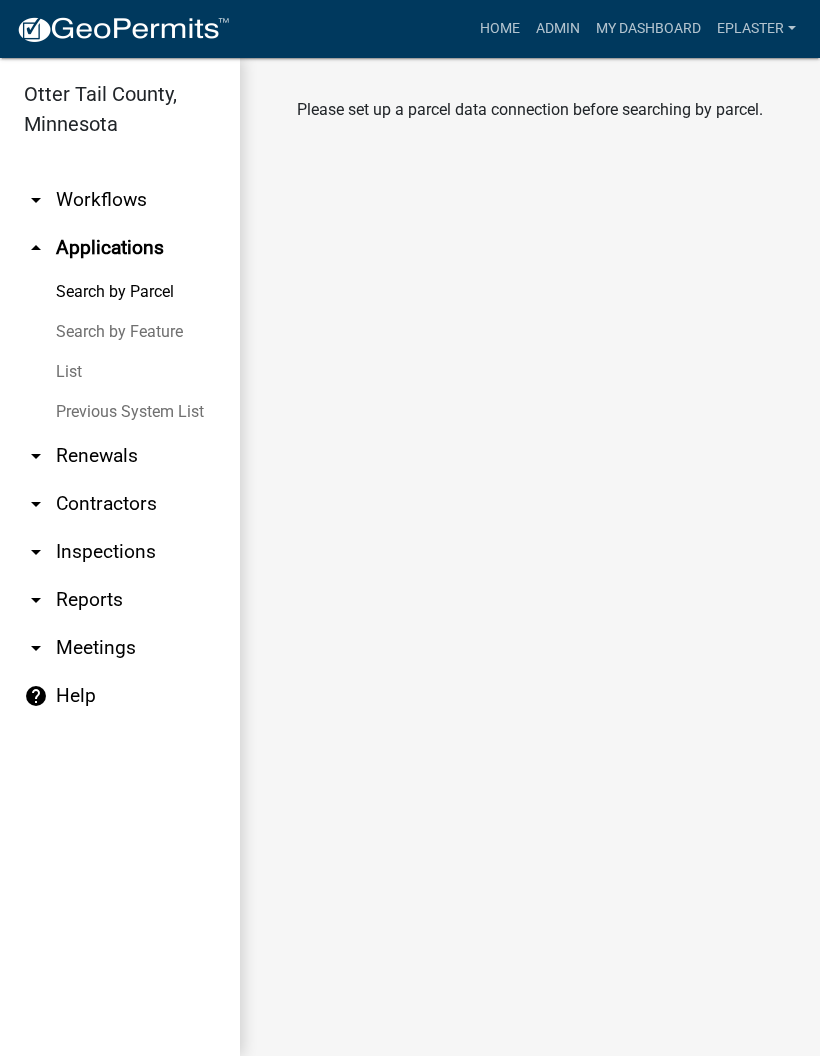 scroll, scrollTop: 0, scrollLeft: 0, axis: both 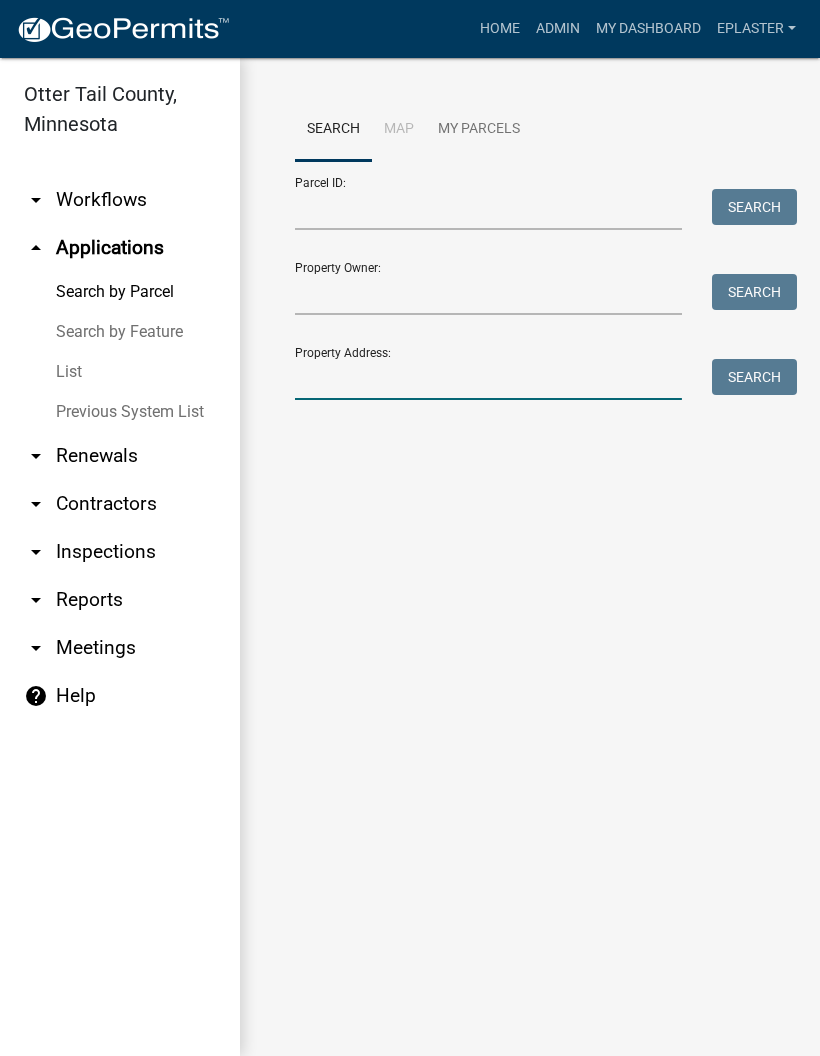 click on "Property Address:" at bounding box center [488, 379] 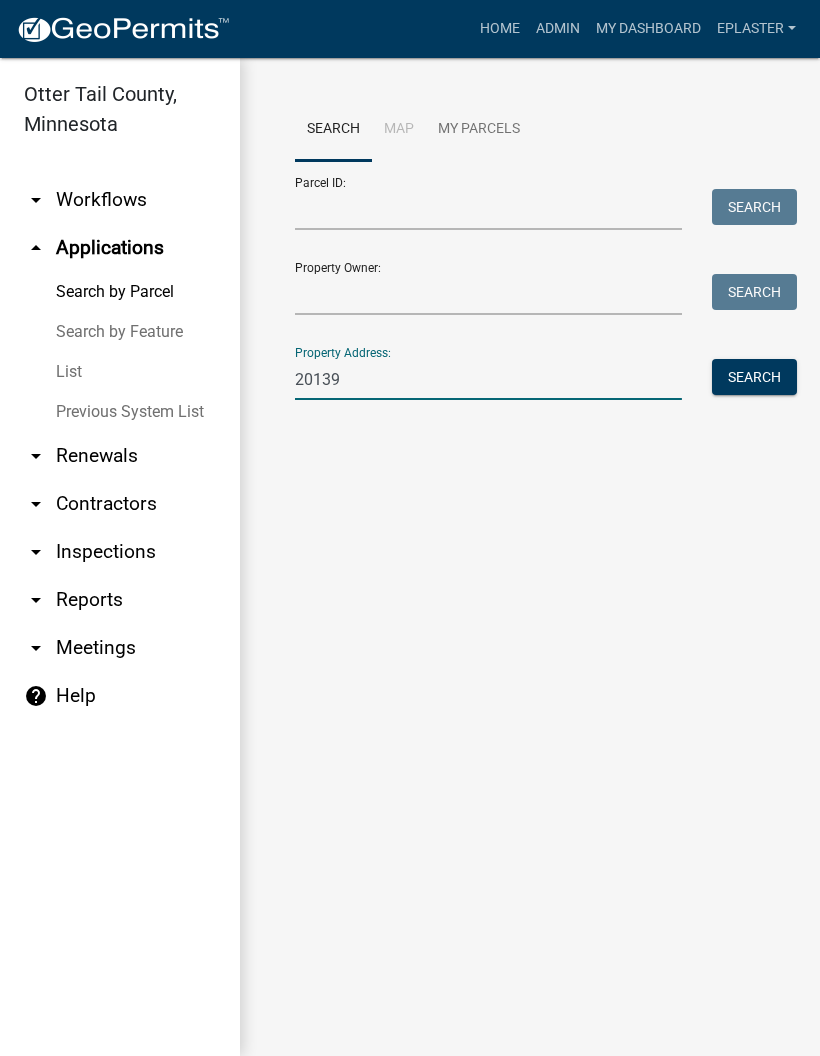 type on "20139" 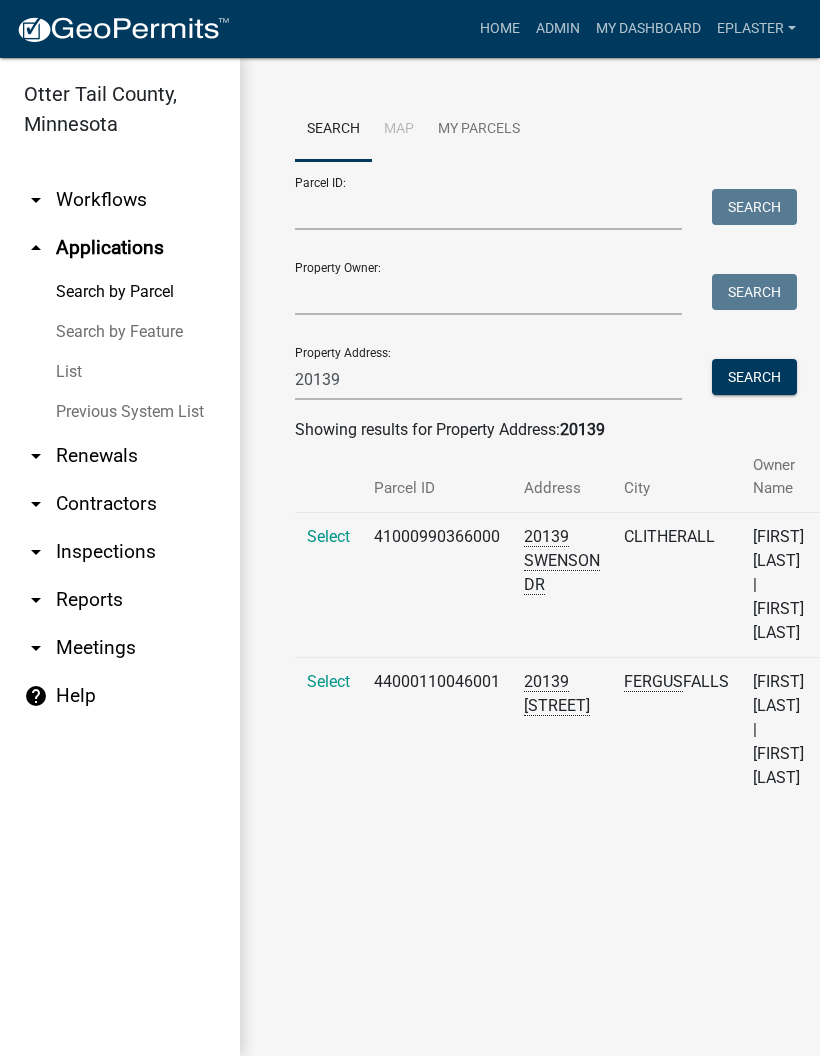 click on "Select" at bounding box center (328, 536) 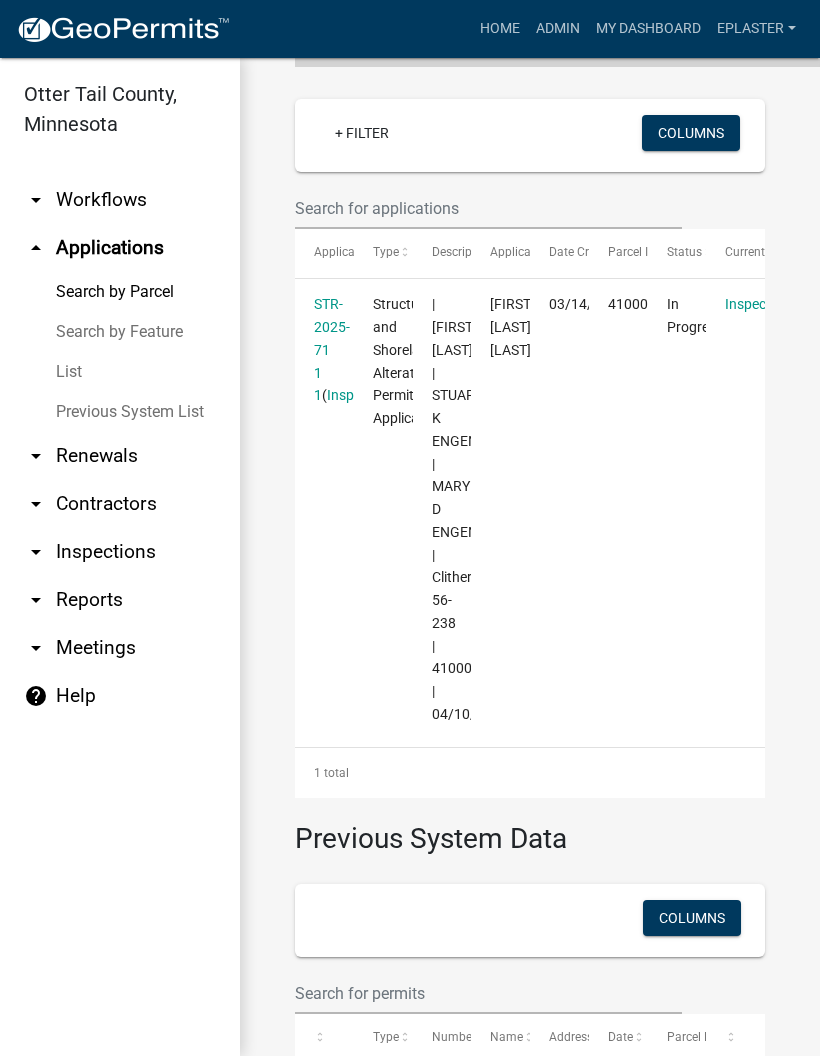 scroll, scrollTop: 588, scrollLeft: 0, axis: vertical 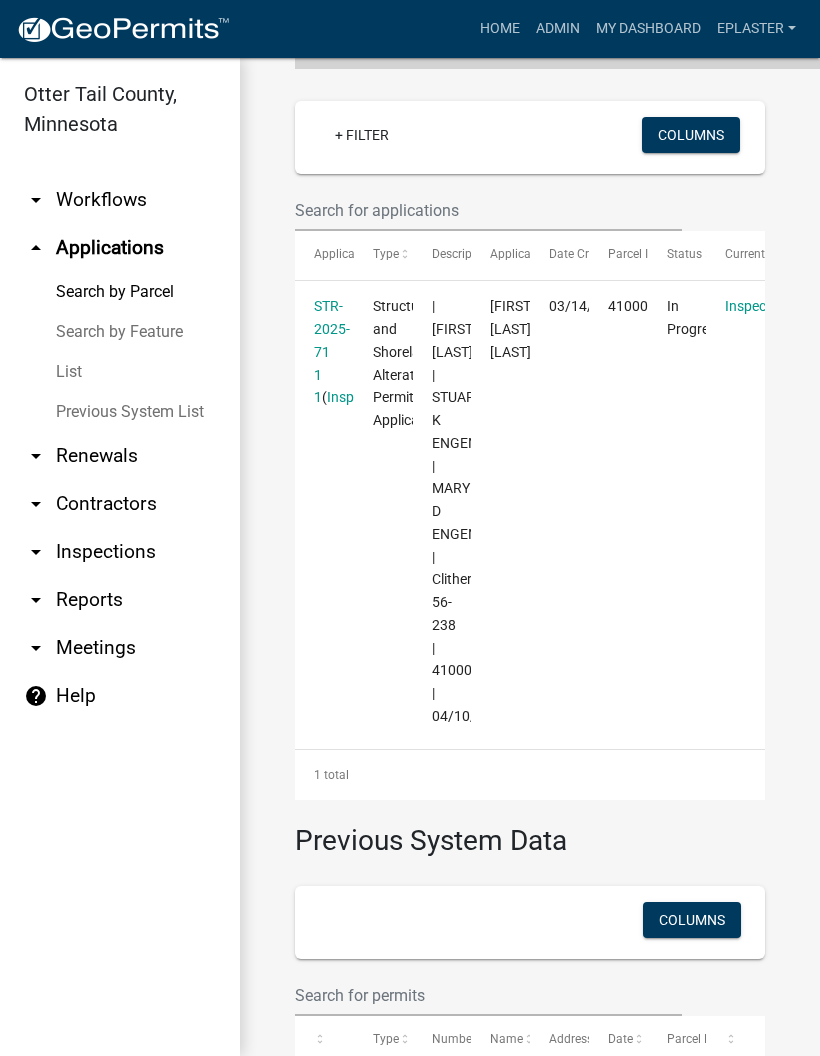 click on "STR-2025-71 1 1" 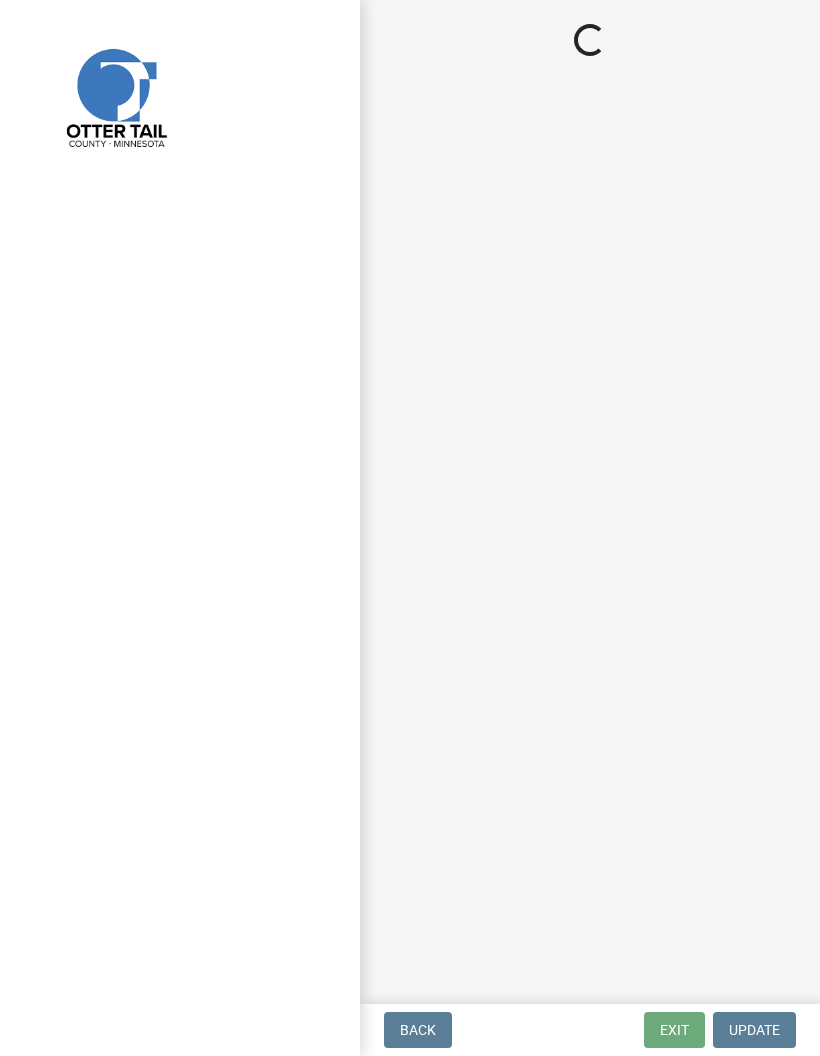 select on "710d5f49-2663-4e73-9718-d0c4e189f5ed" 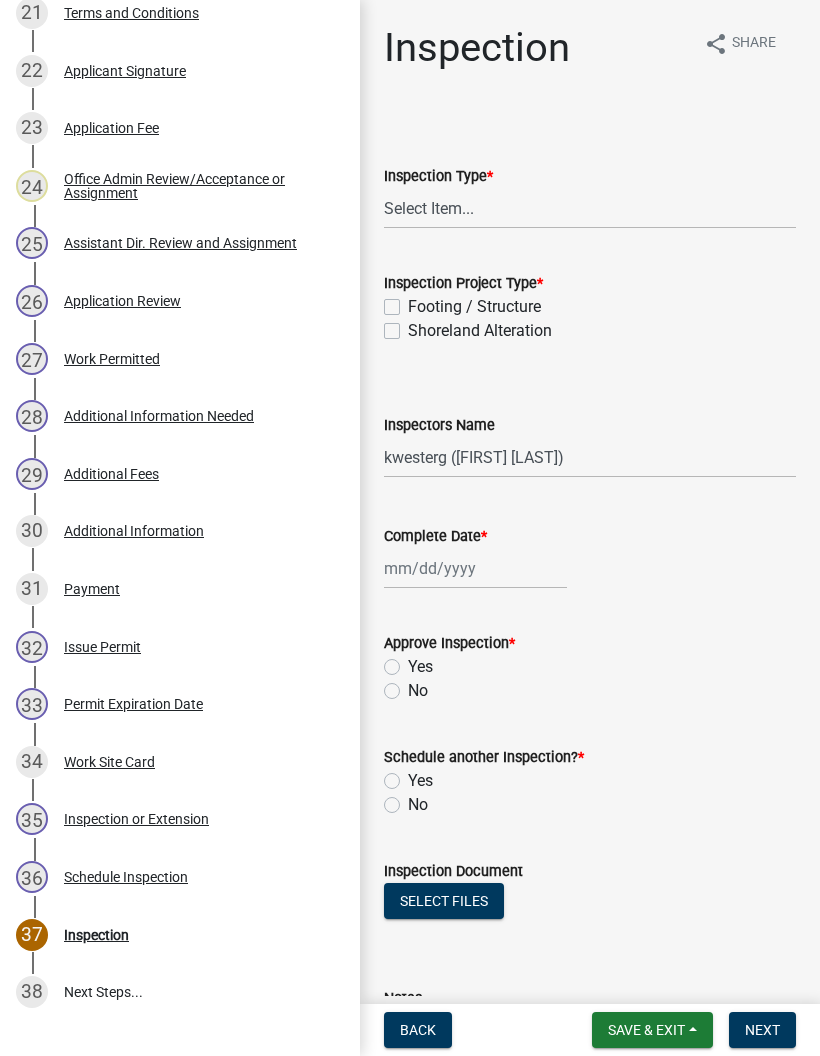 scroll, scrollTop: 1586, scrollLeft: 0, axis: vertical 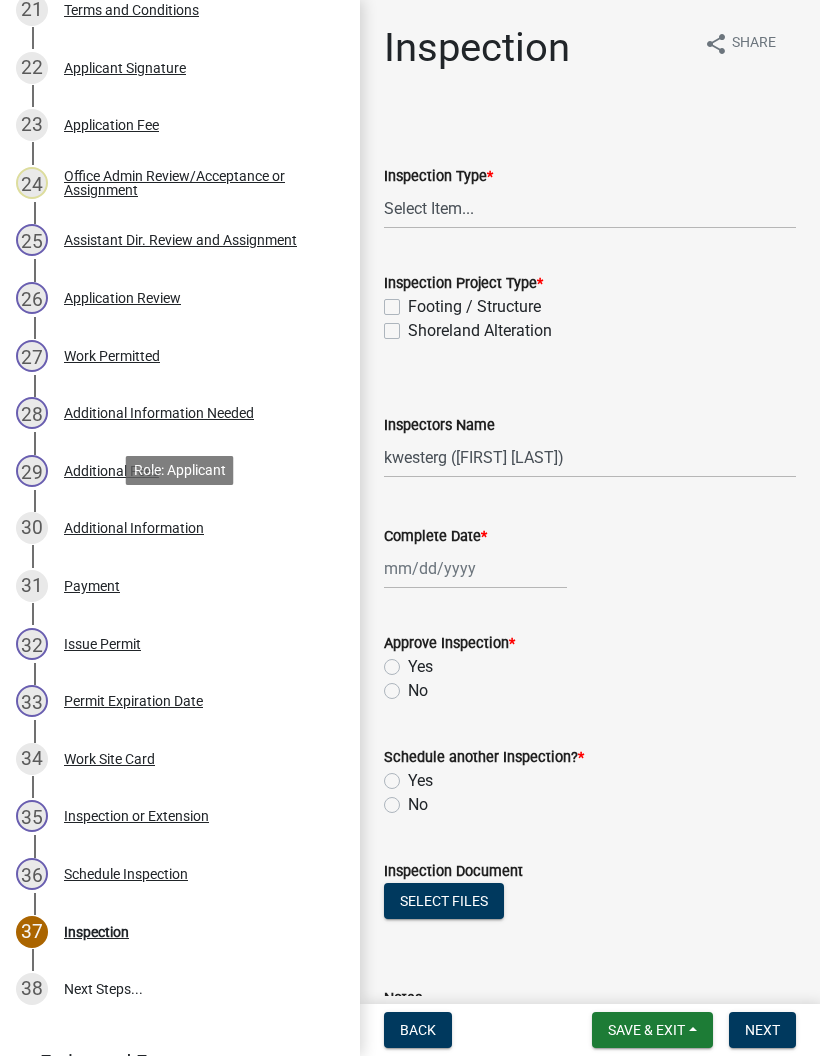 click on "30     Additional Information" at bounding box center [172, 528] 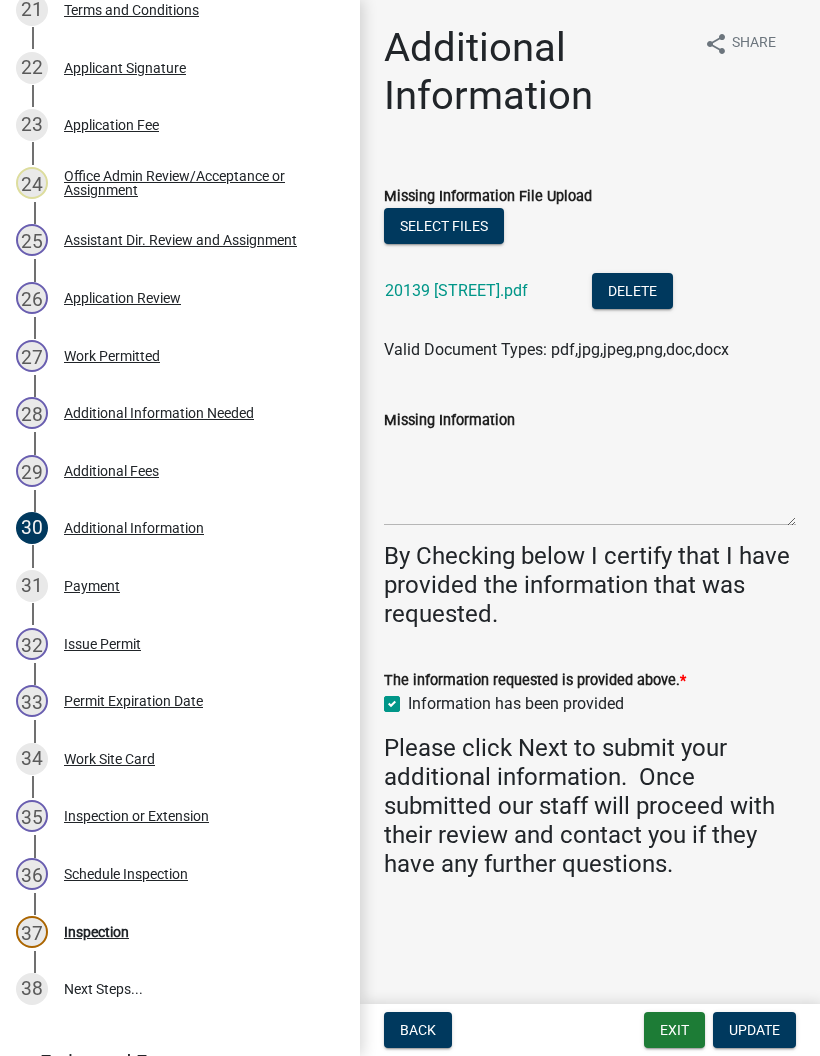 click on "20139 [STREET].pdf" 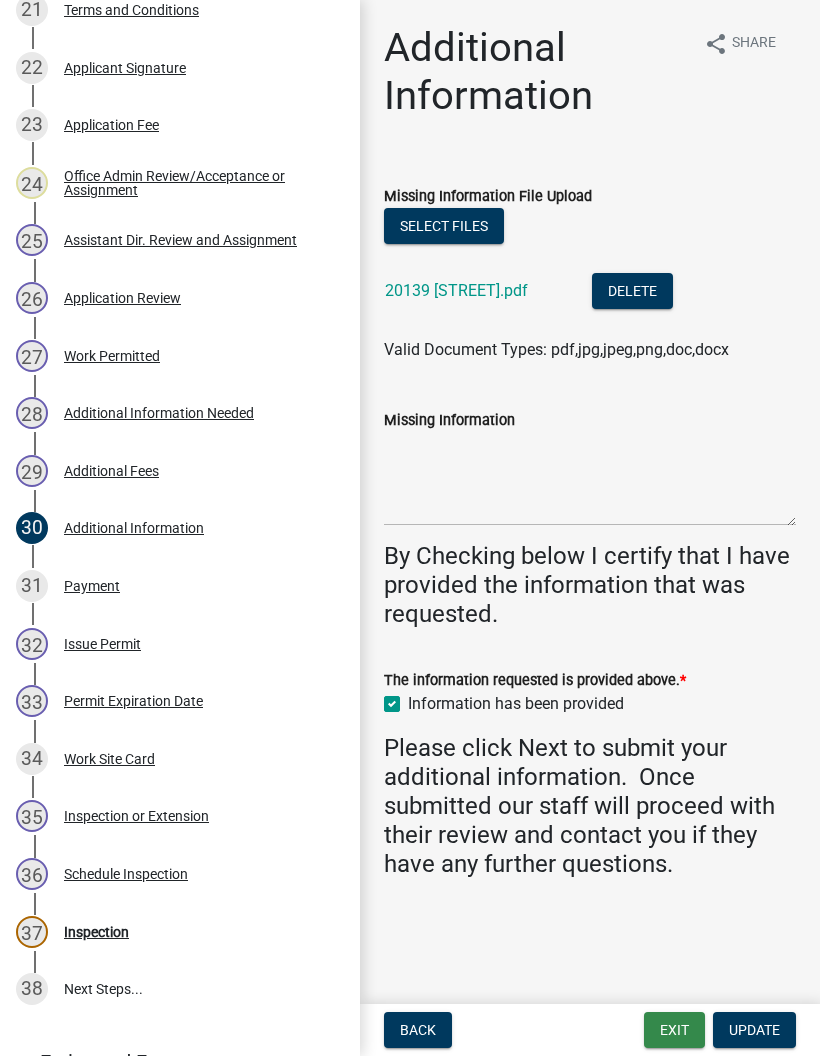 click on "Exit" at bounding box center (674, 1030) 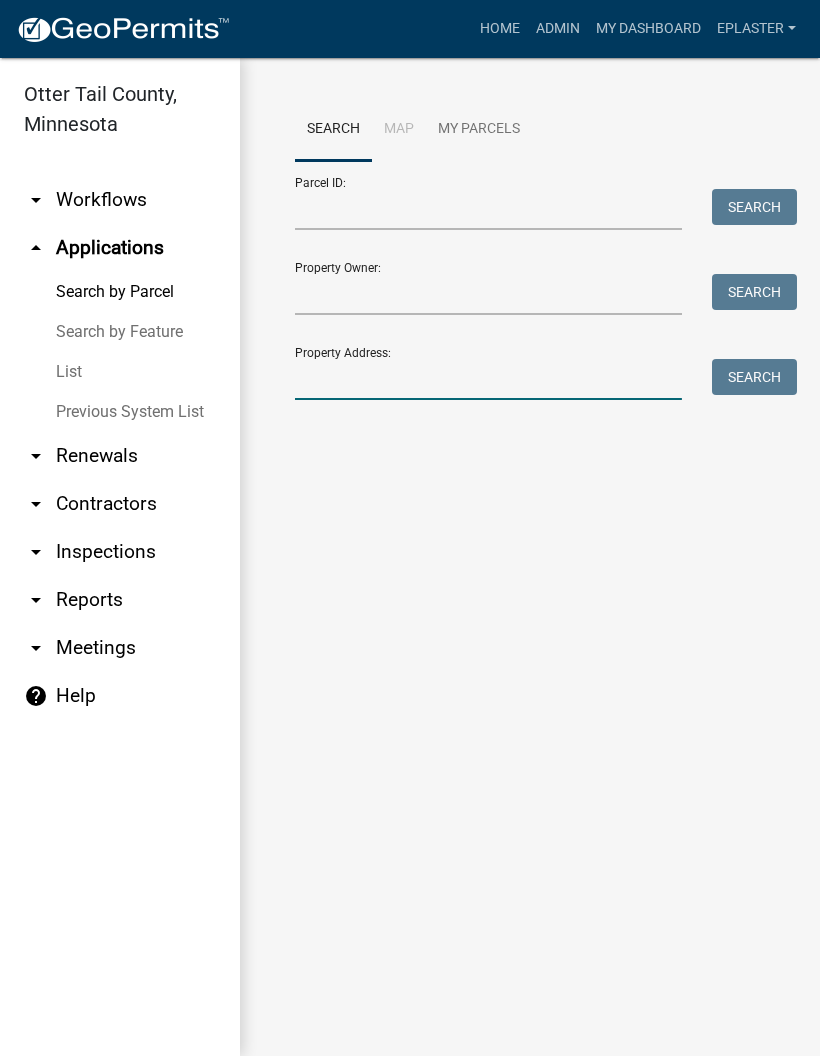 click on "Property Address:" at bounding box center (488, 379) 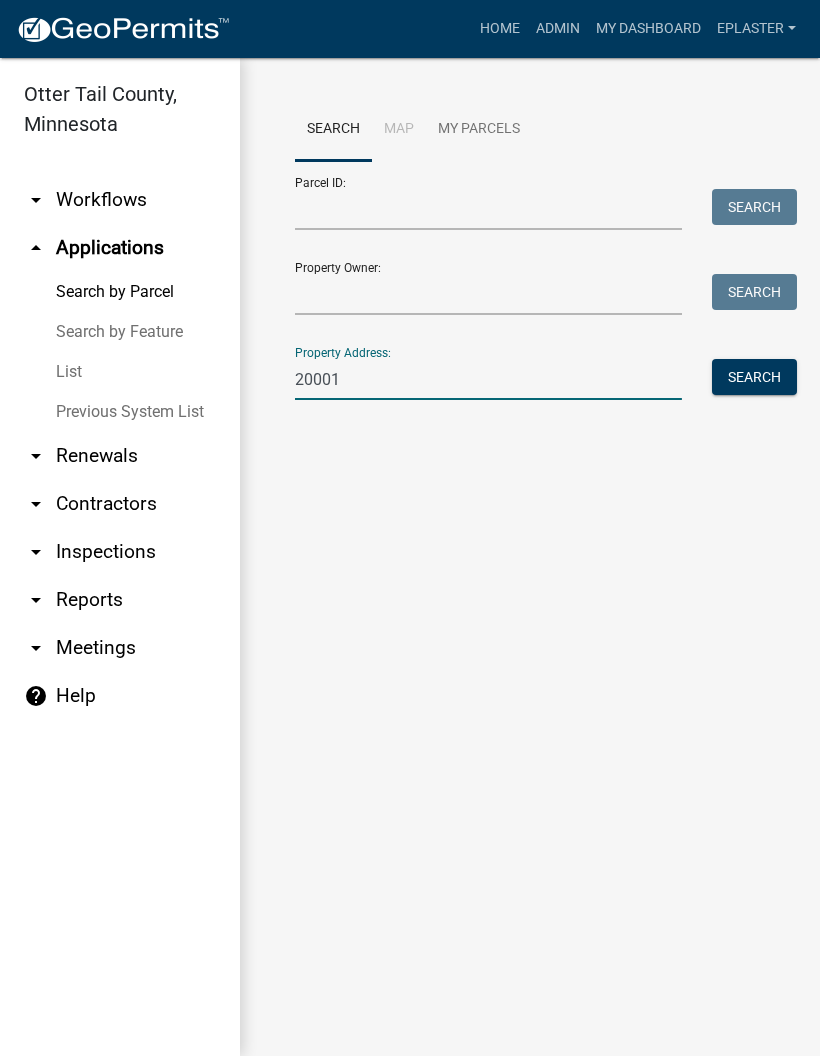 type on "20001" 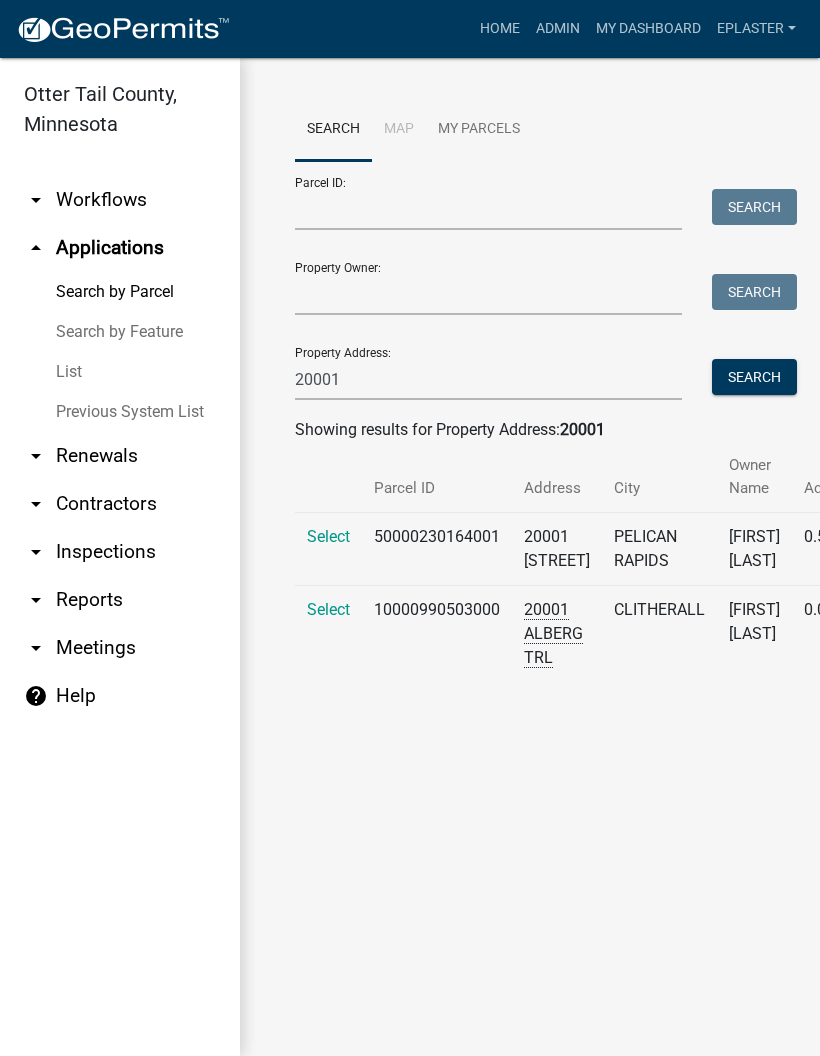 click on "Select" at bounding box center [328, 609] 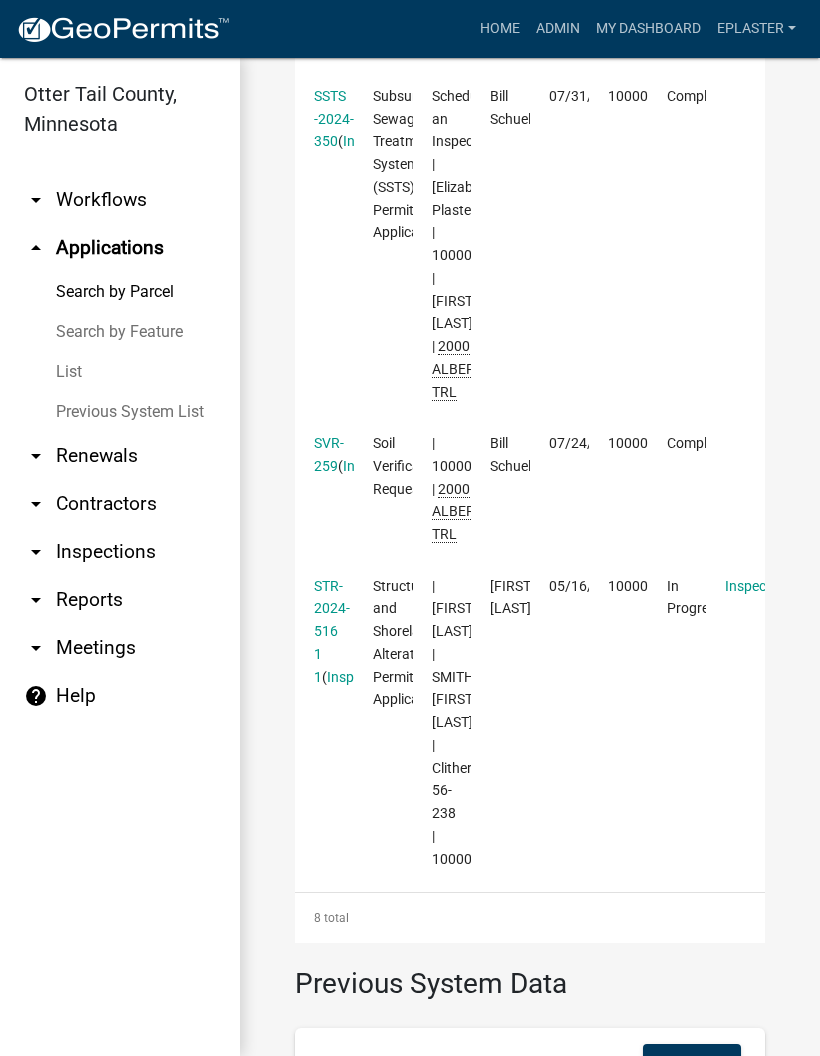 scroll, scrollTop: 1763, scrollLeft: 0, axis: vertical 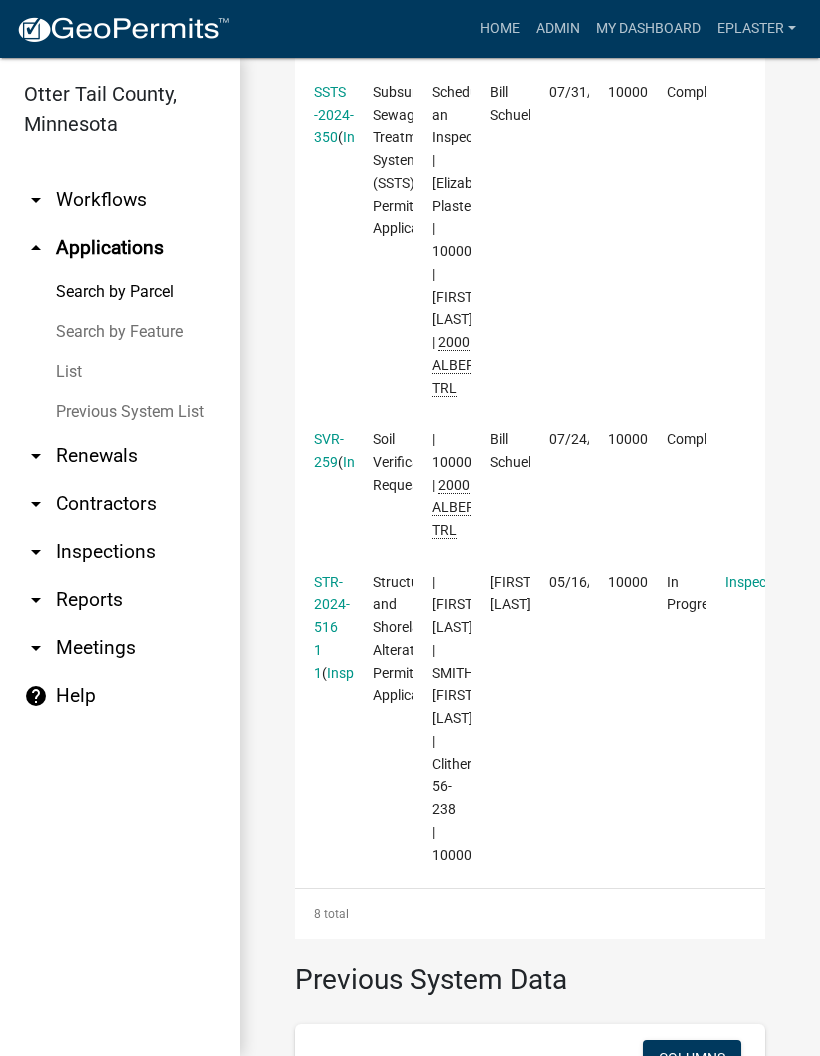 click on "STR-2024-516 1 1" 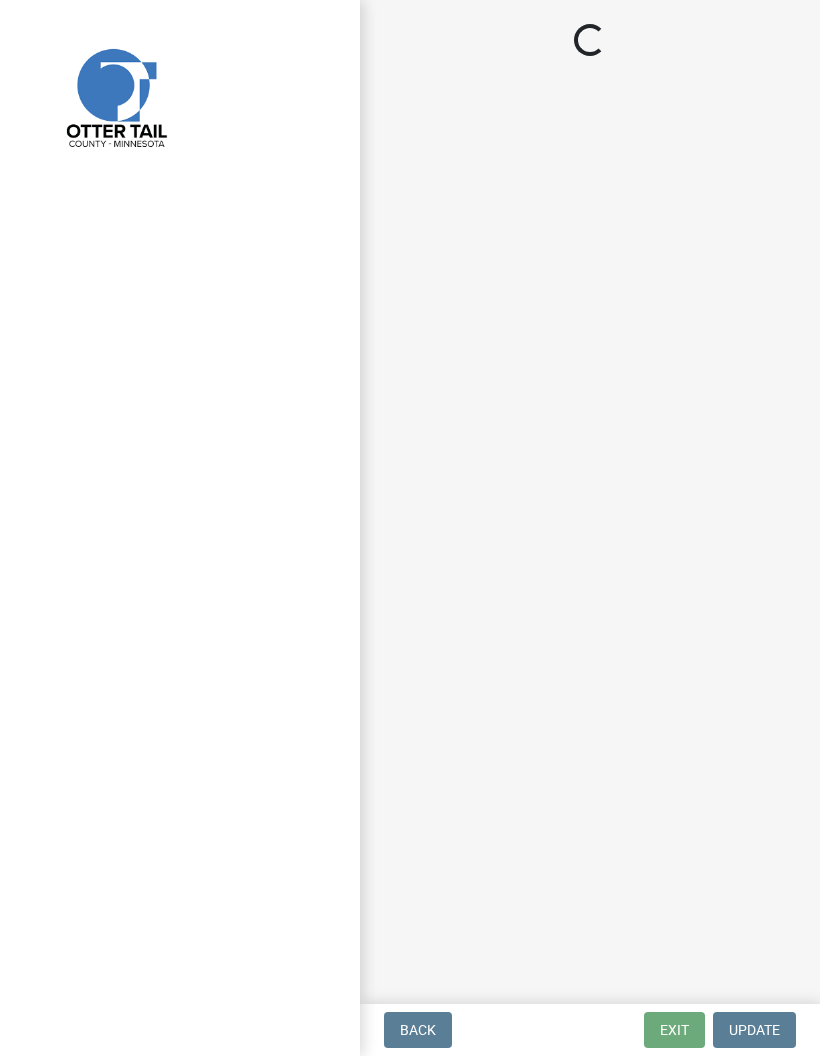 select on "710d5f49-2663-4e73-9718-d0c4e189f5ed" 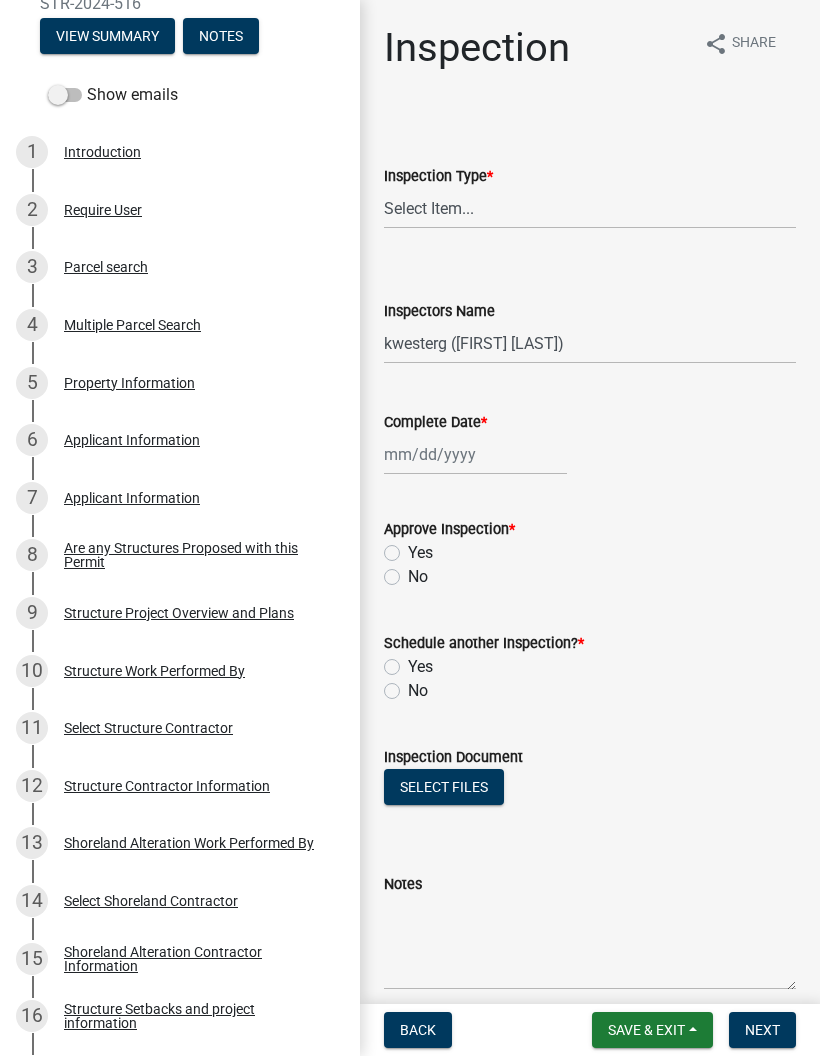 scroll, scrollTop: 290, scrollLeft: 0, axis: vertical 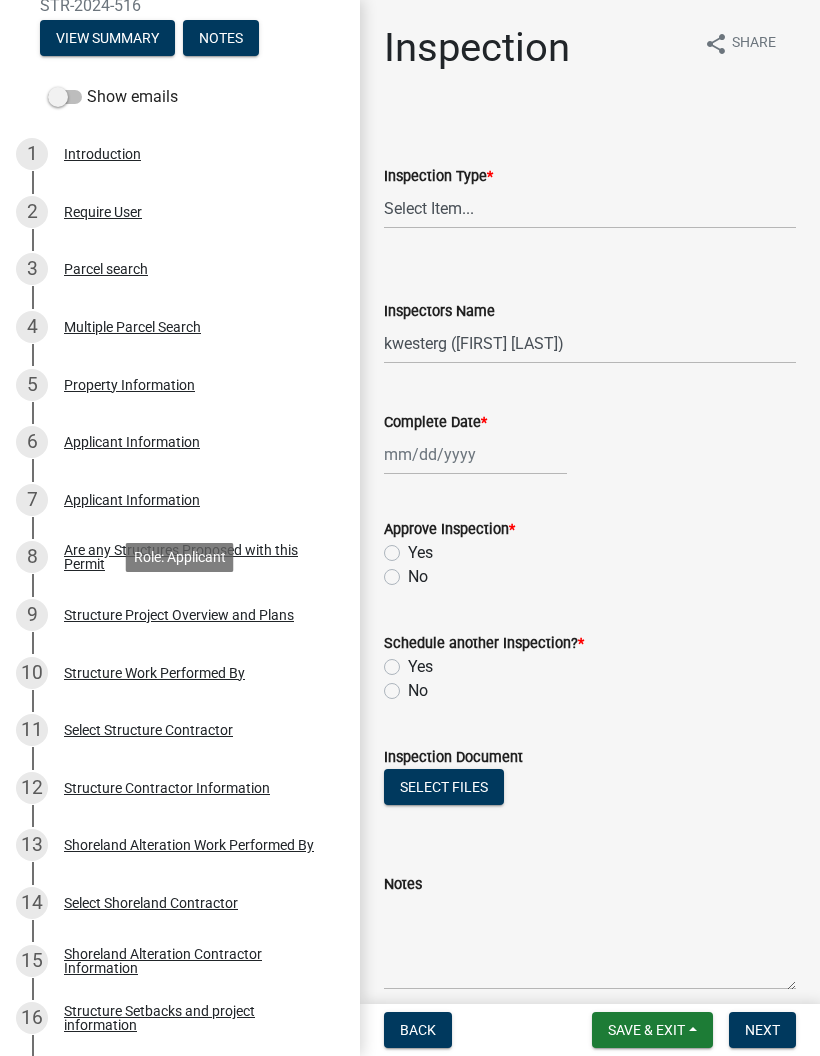 click on "Structure Project Overview and Plans" at bounding box center [179, 615] 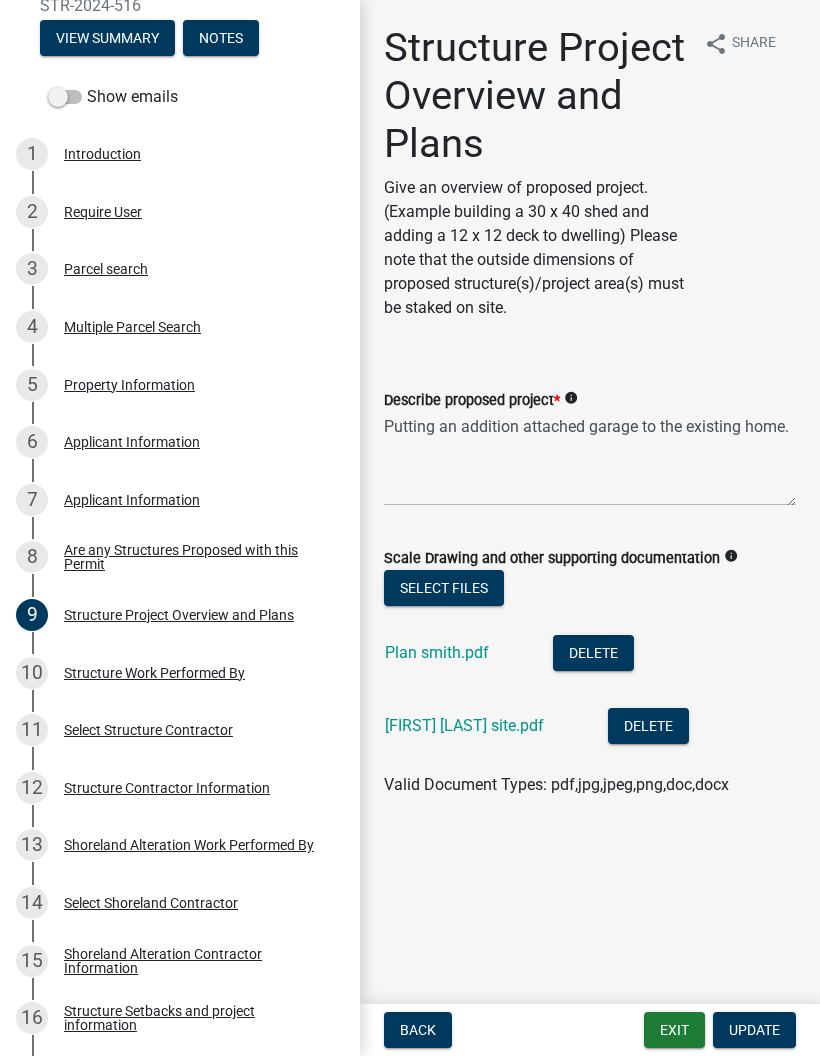 click on "[FIRST] [LAST] site.pdf" 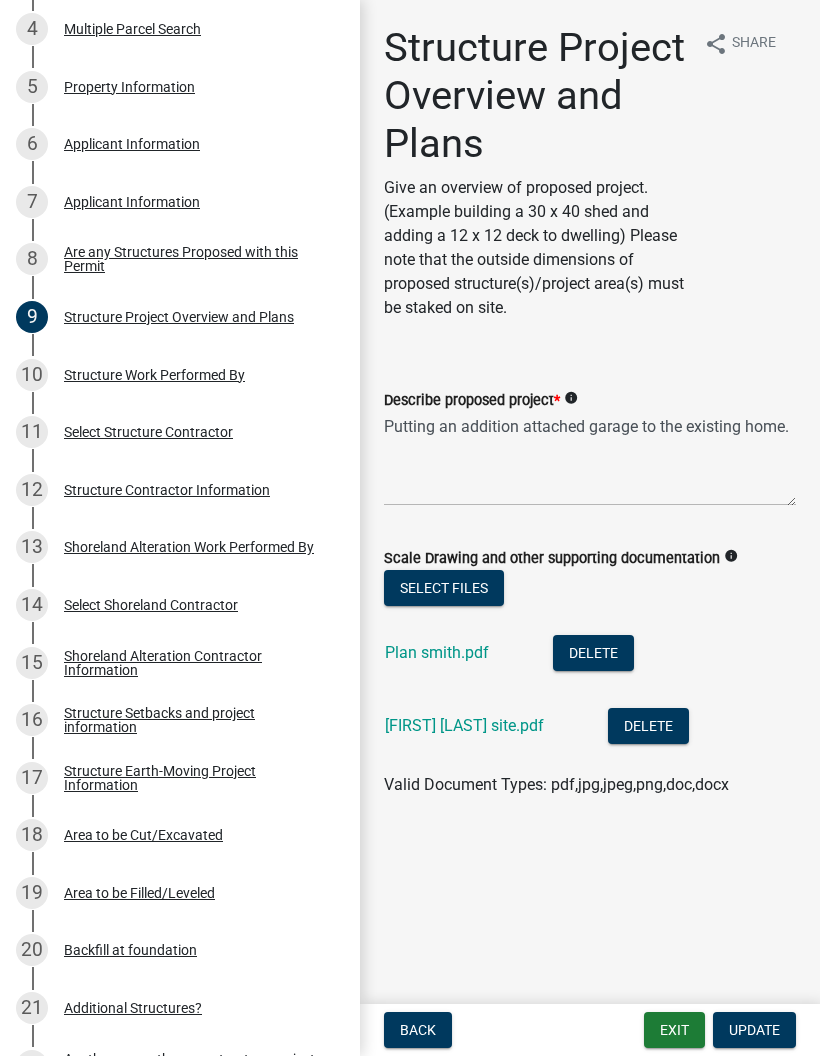 scroll, scrollTop: 592, scrollLeft: 0, axis: vertical 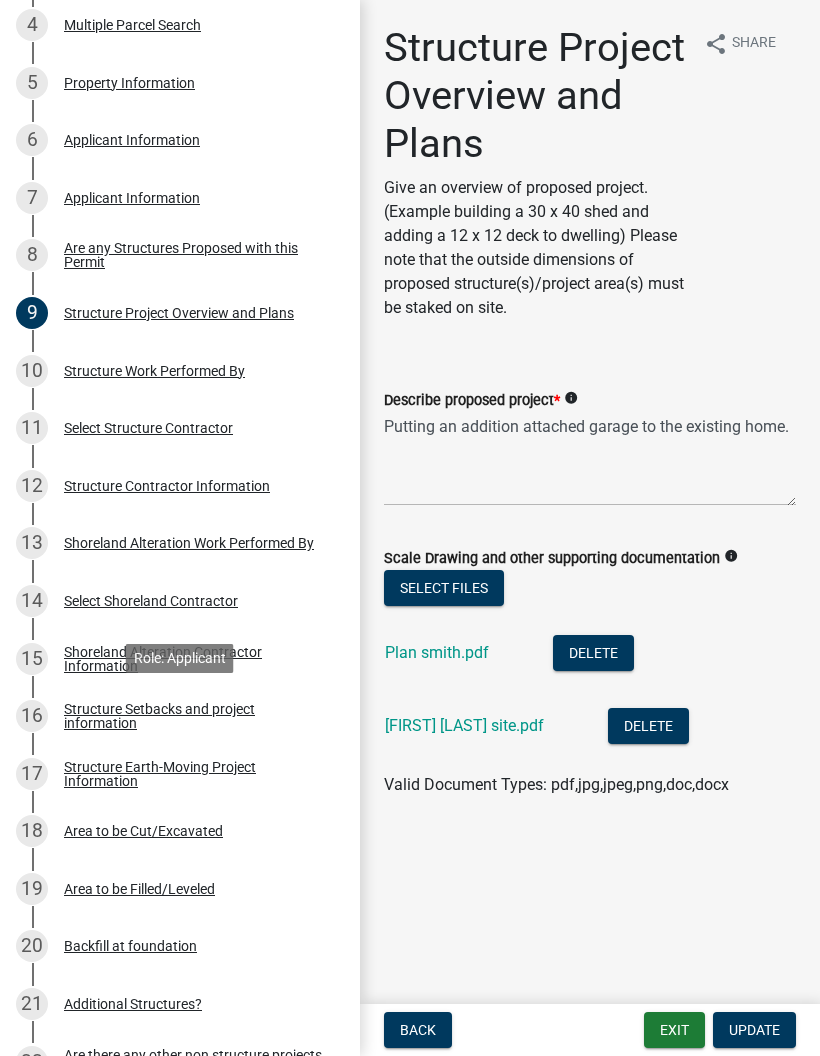 click on "Structure Setbacks and project information" at bounding box center [196, 716] 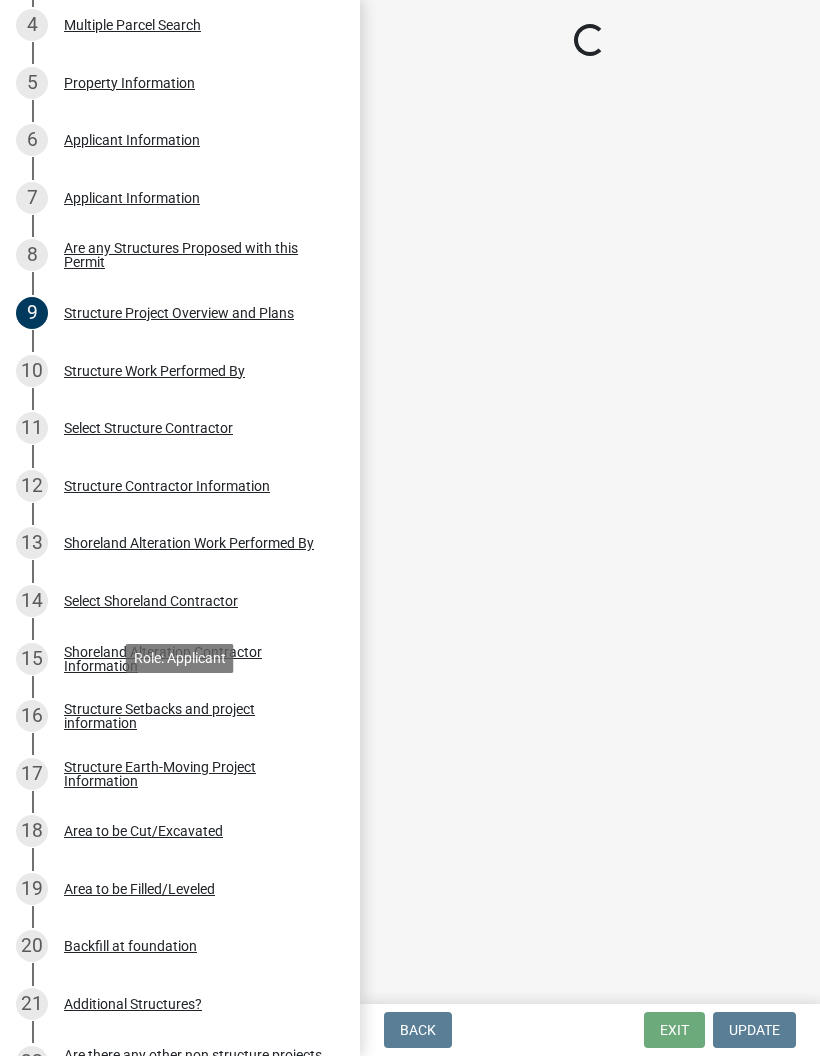 select on "18b28a59-dd74-4ec4-a1bc-0b6ca908341f" 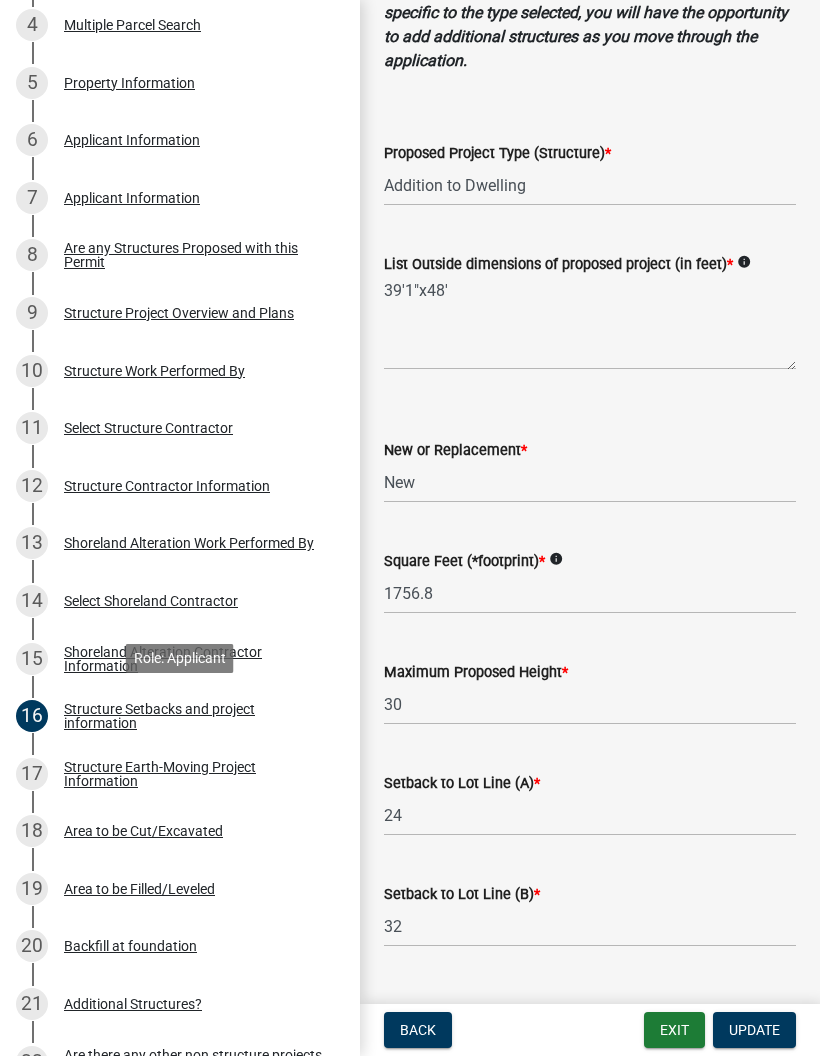 scroll, scrollTop: 679, scrollLeft: 0, axis: vertical 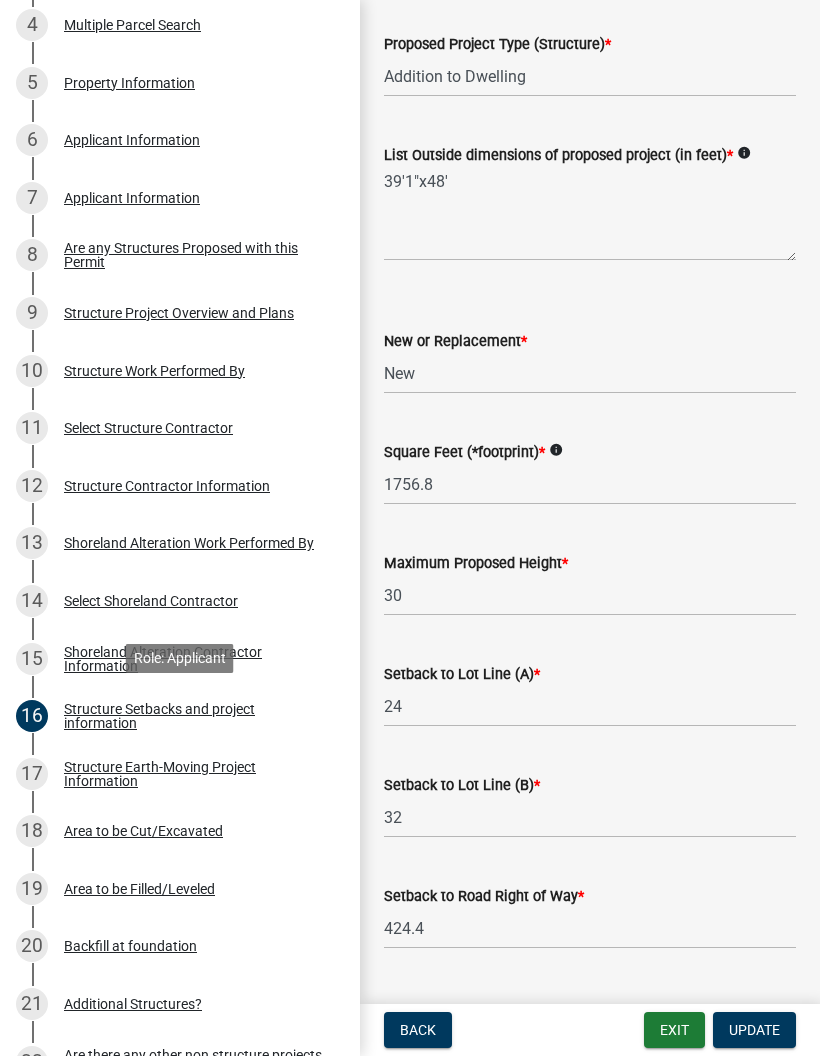 click on "Exit" at bounding box center (674, 1030) 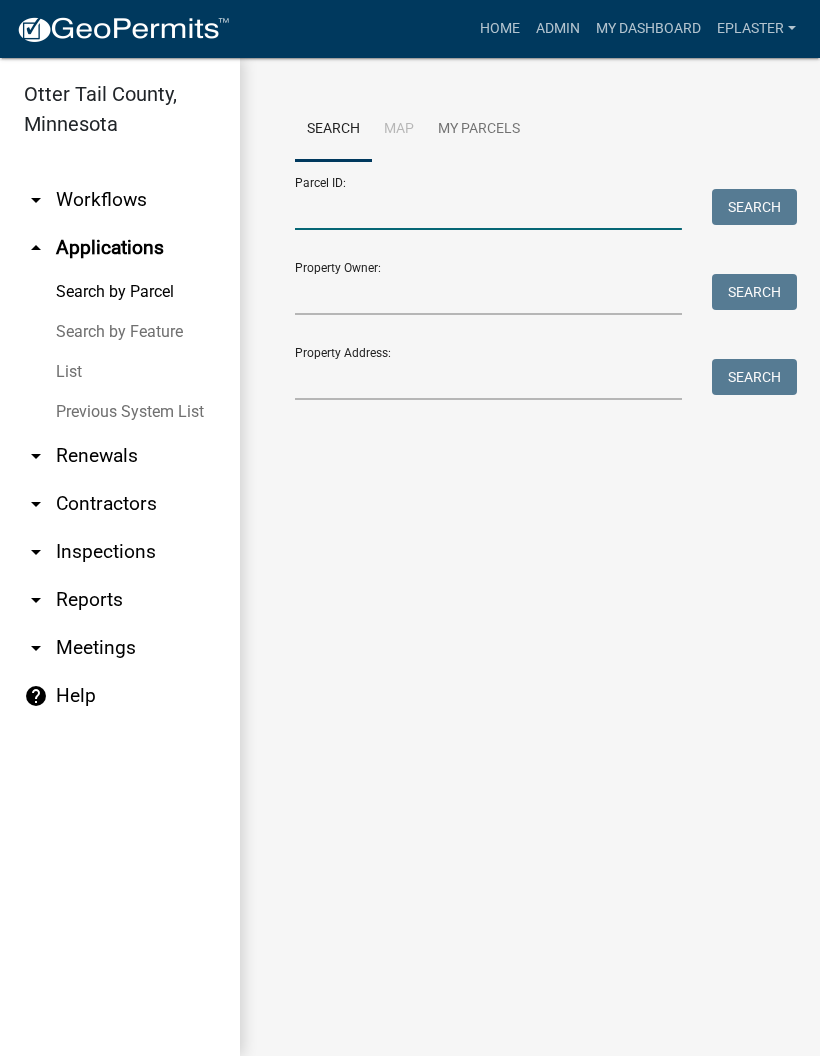 click on "Parcel ID:" at bounding box center (488, 209) 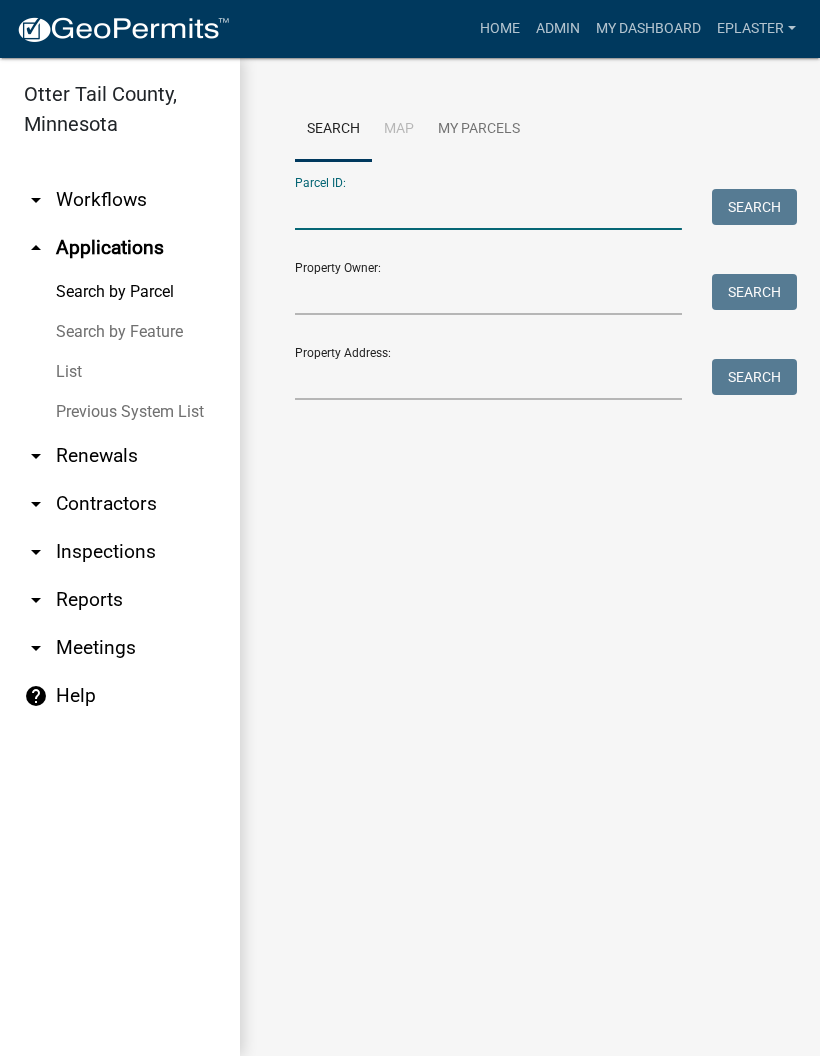 click on "Parcel ID:" at bounding box center (488, 209) 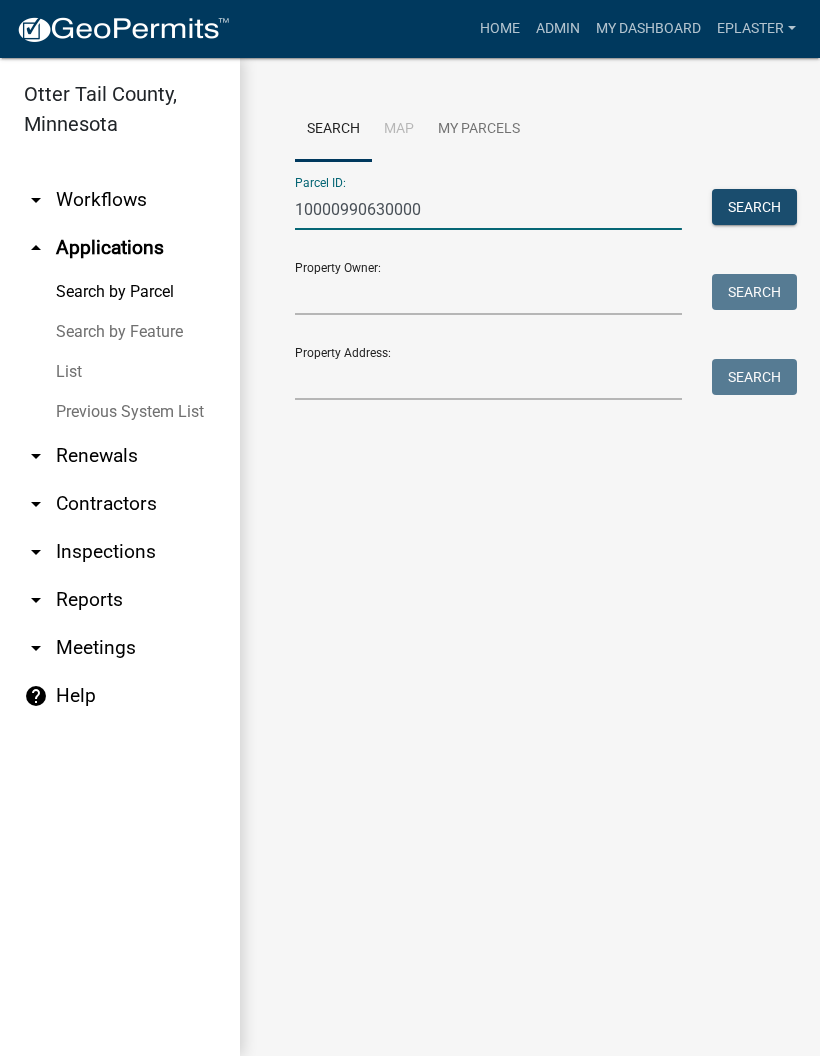 type on "10000990630000" 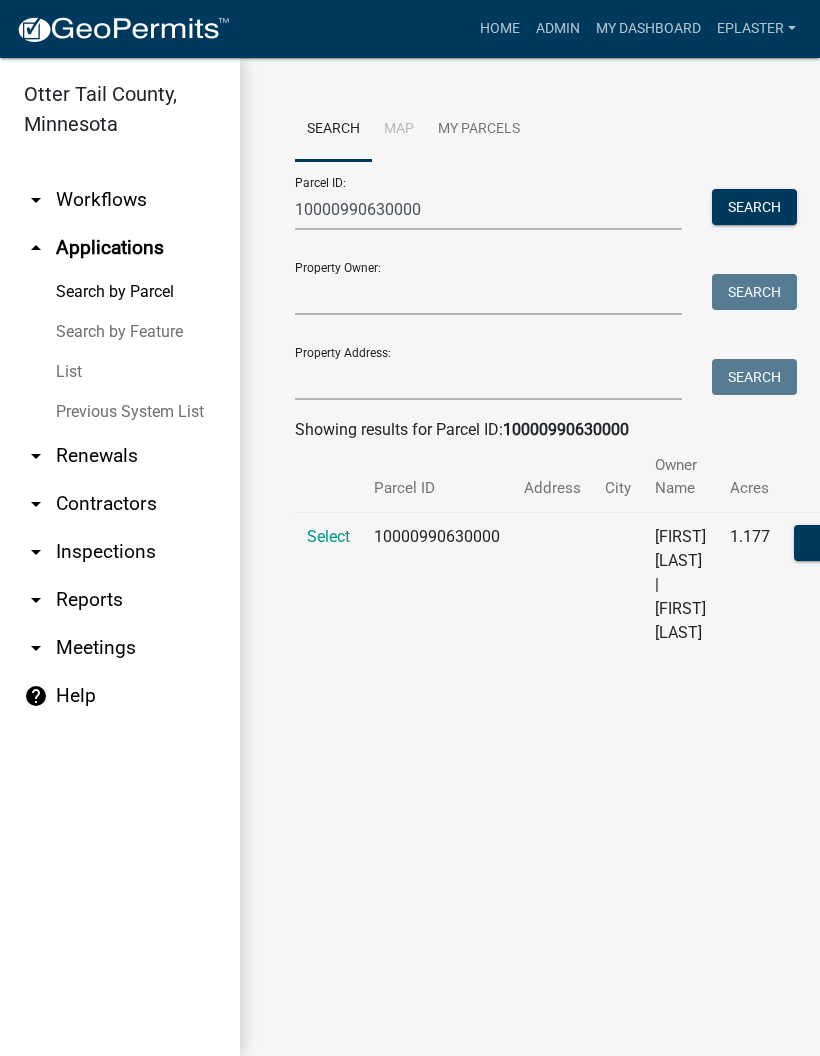 click on "Select" at bounding box center [328, 536] 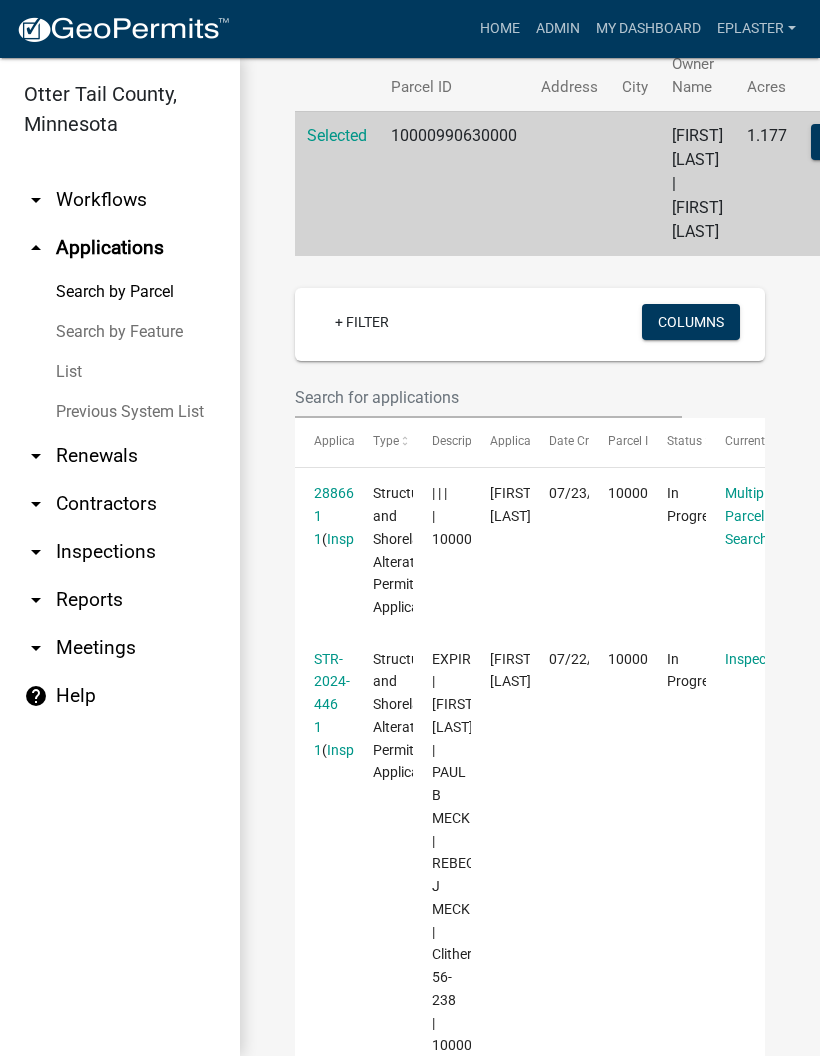 scroll, scrollTop: 404, scrollLeft: 0, axis: vertical 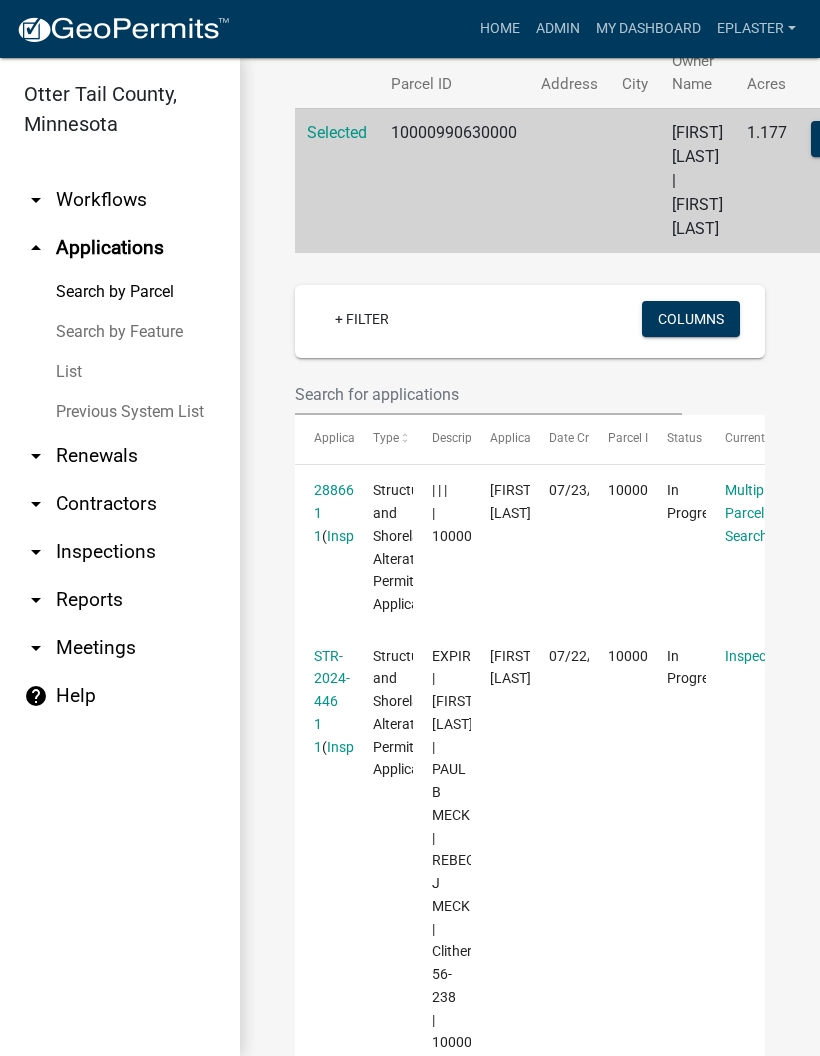 click on "STR-2024-446 1 1" 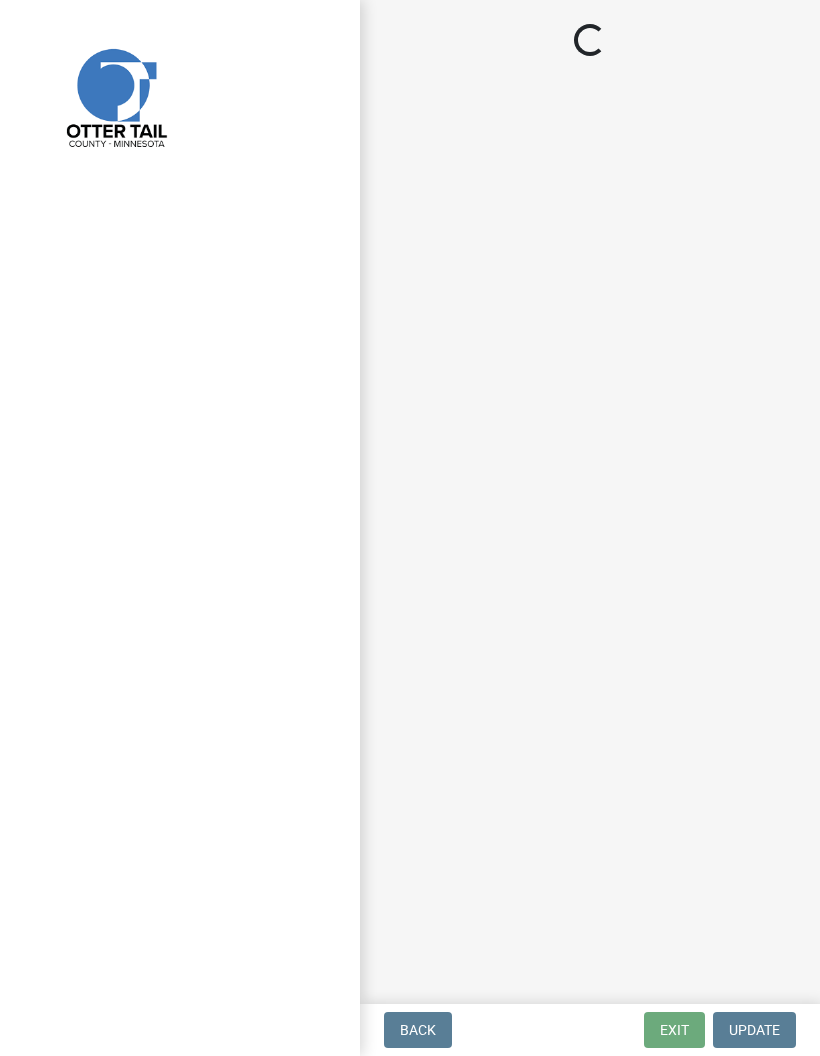 select on "710d5f49-2663-4e73-9718-d0c4e189f5ed" 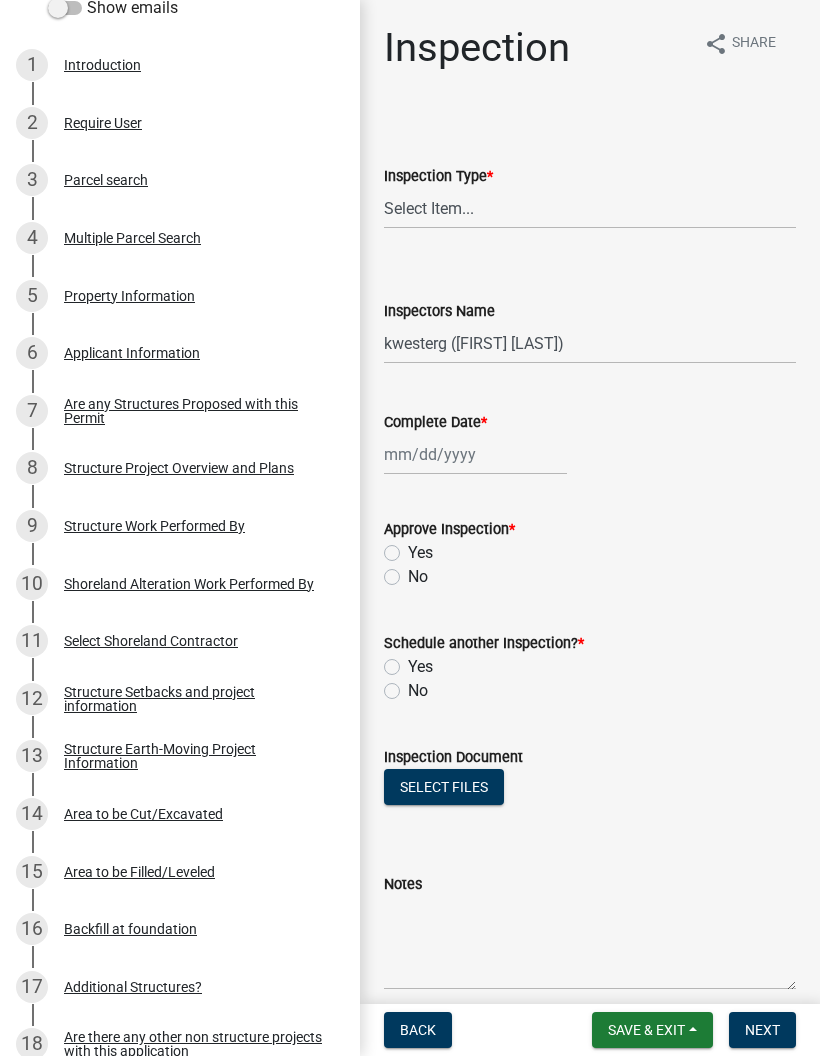 scroll, scrollTop: 377, scrollLeft: 0, axis: vertical 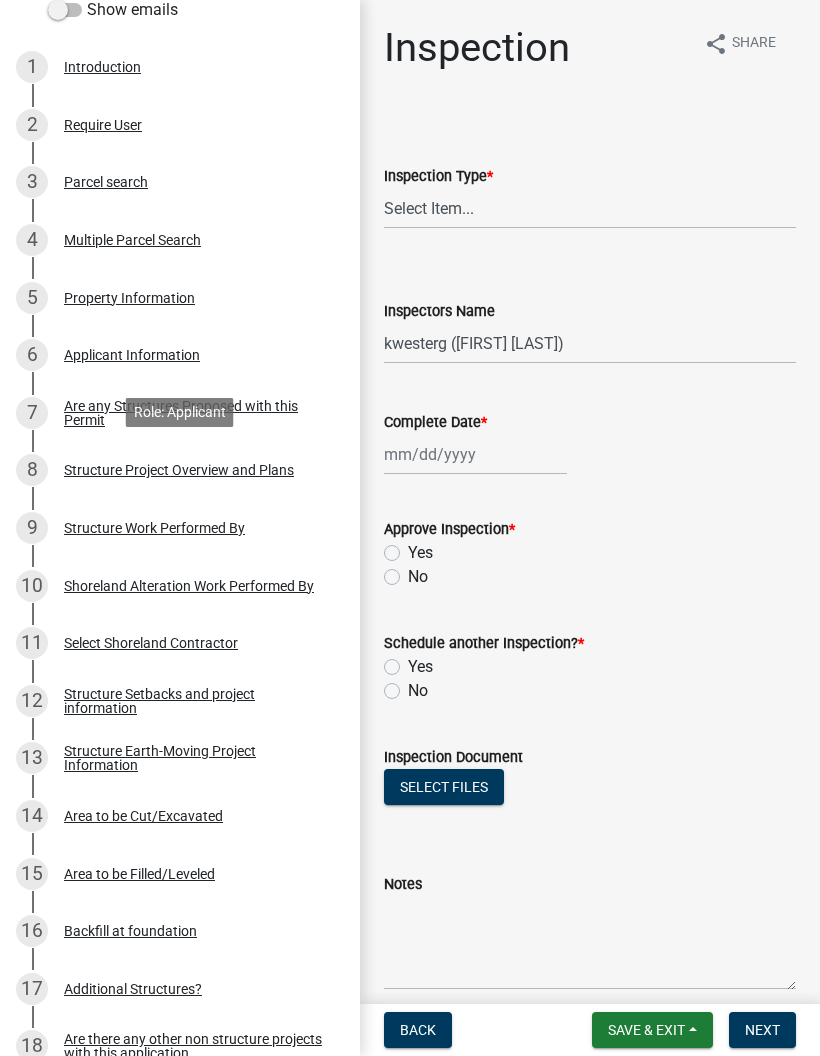 click on "8     Structure Project Overview and Plans" at bounding box center (172, 470) 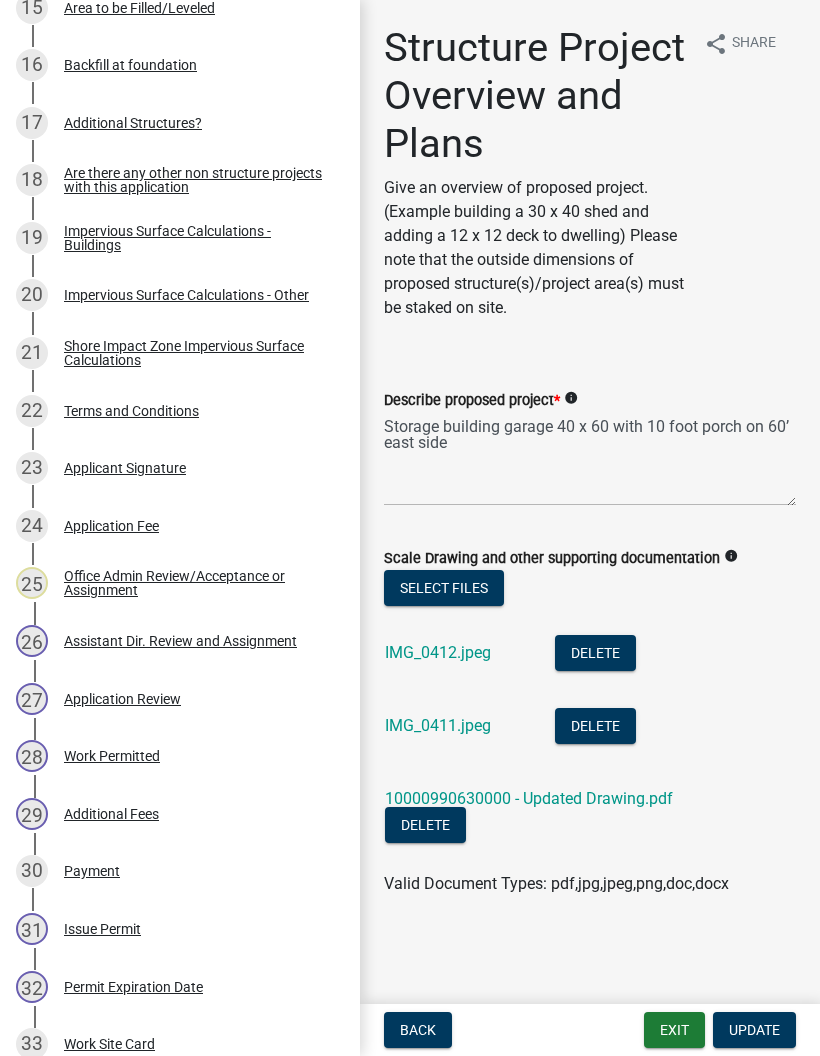 scroll, scrollTop: 1335, scrollLeft: 0, axis: vertical 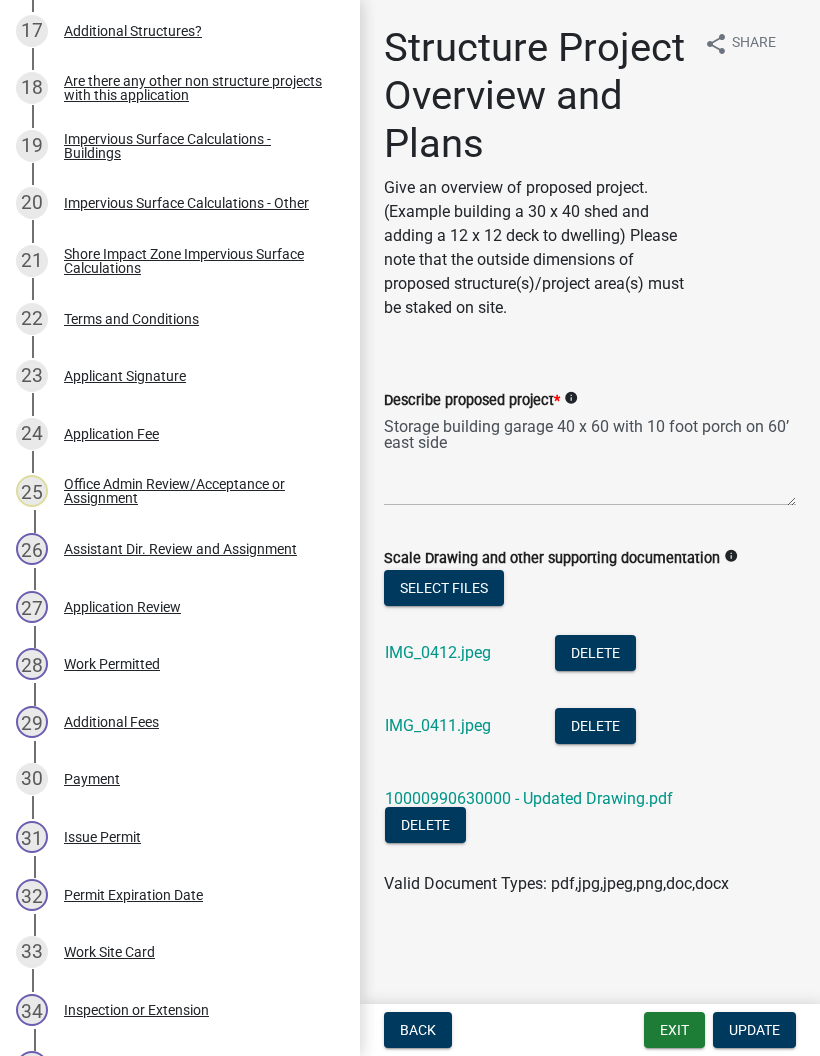 click on "10000990630000 - Updated Drawing.pdf" 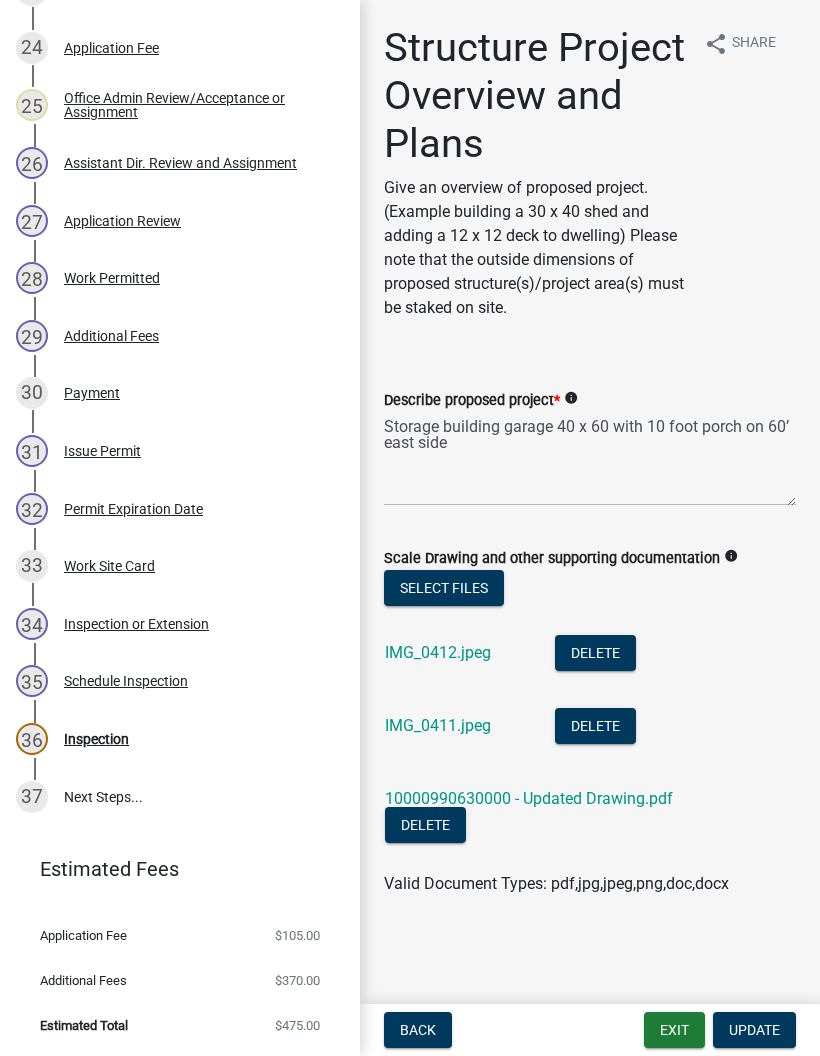 scroll, scrollTop: 1719, scrollLeft: 0, axis: vertical 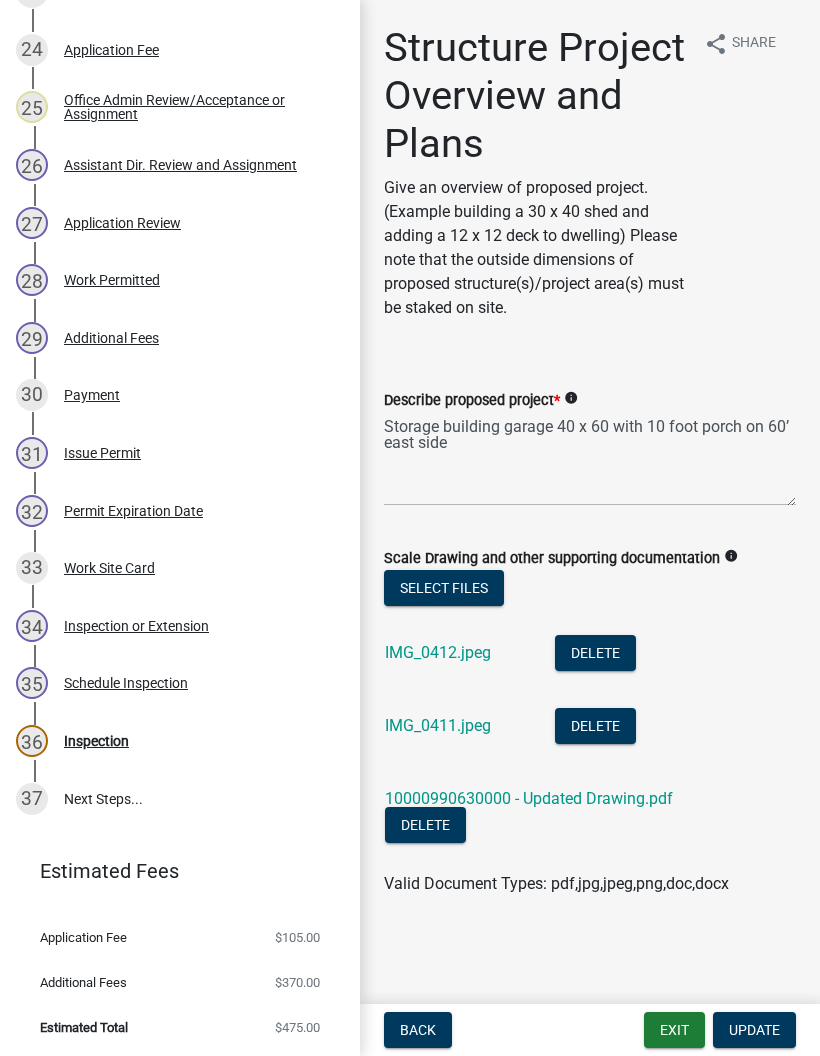 click on "28     Work Permitted" at bounding box center [172, 280] 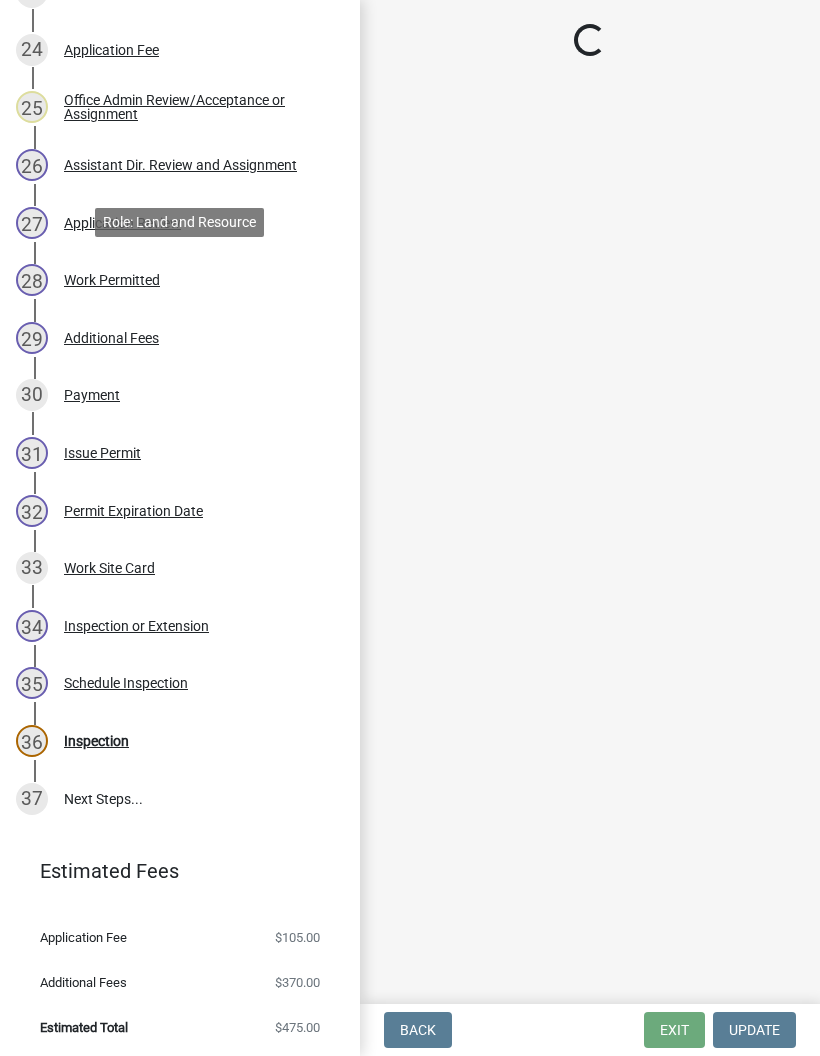 select on "f6a741f6-6d10-4601-9562-2e8ce244b7e0" 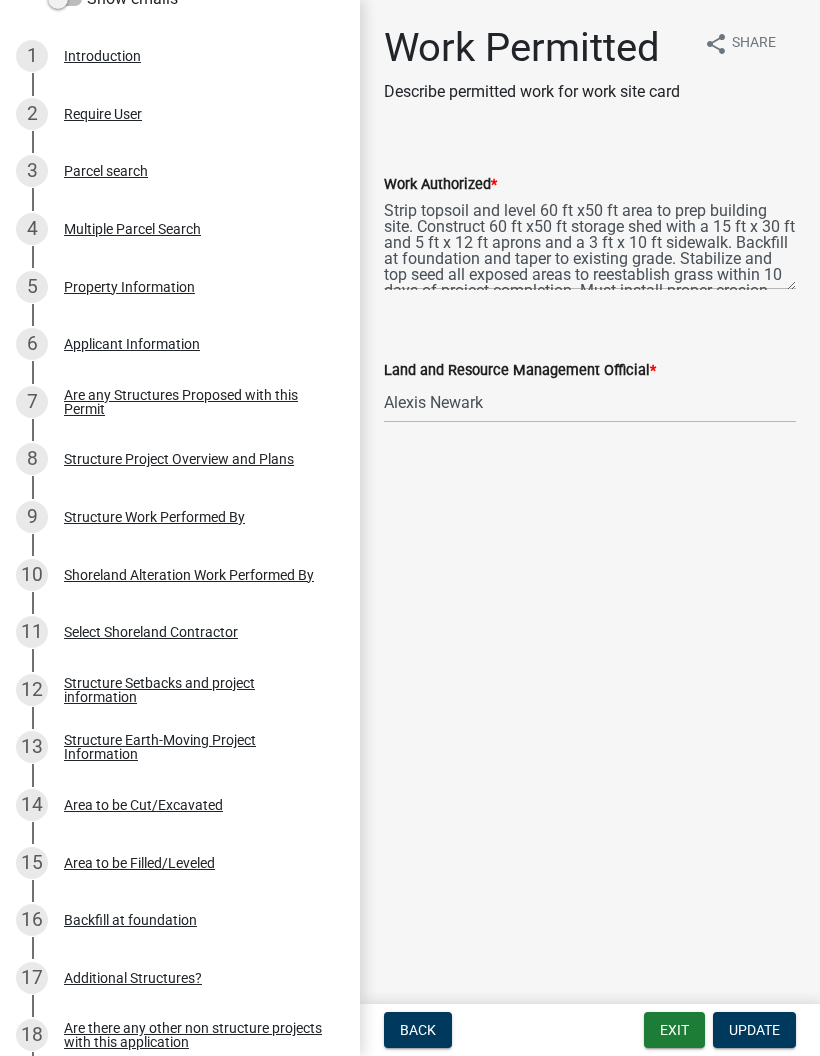 scroll, scrollTop: 509, scrollLeft: 0, axis: vertical 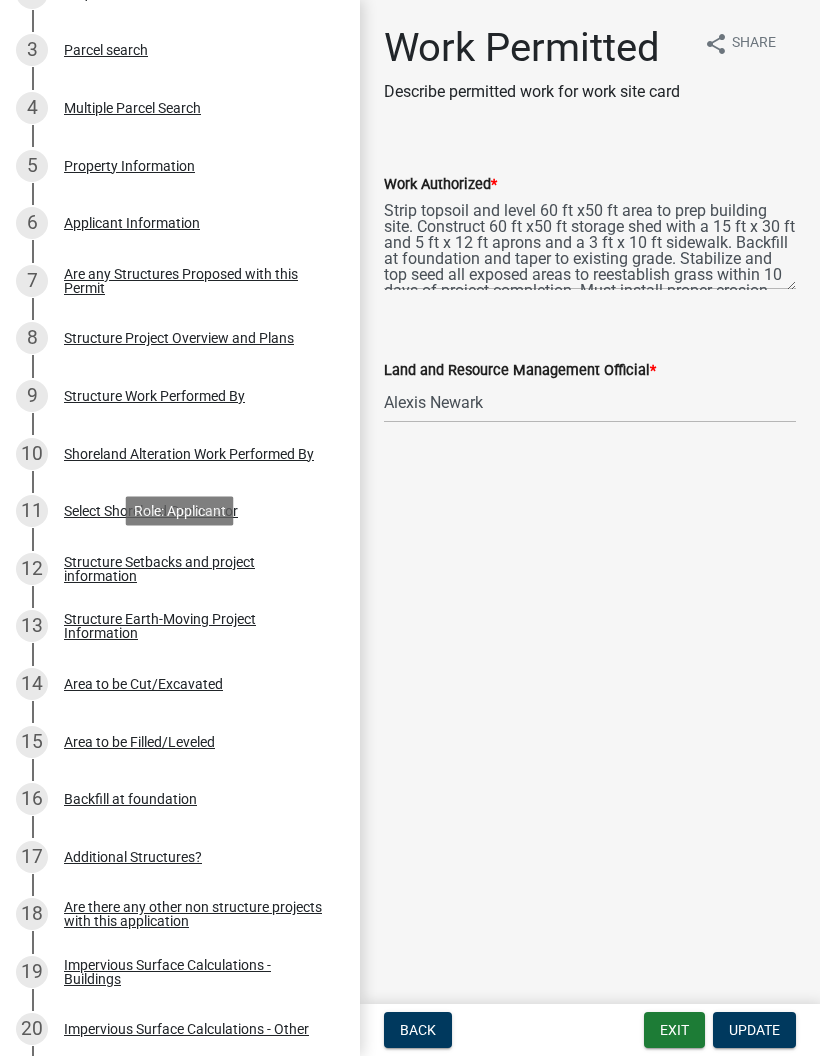 click on "Structure Setbacks and project information" at bounding box center (196, 569) 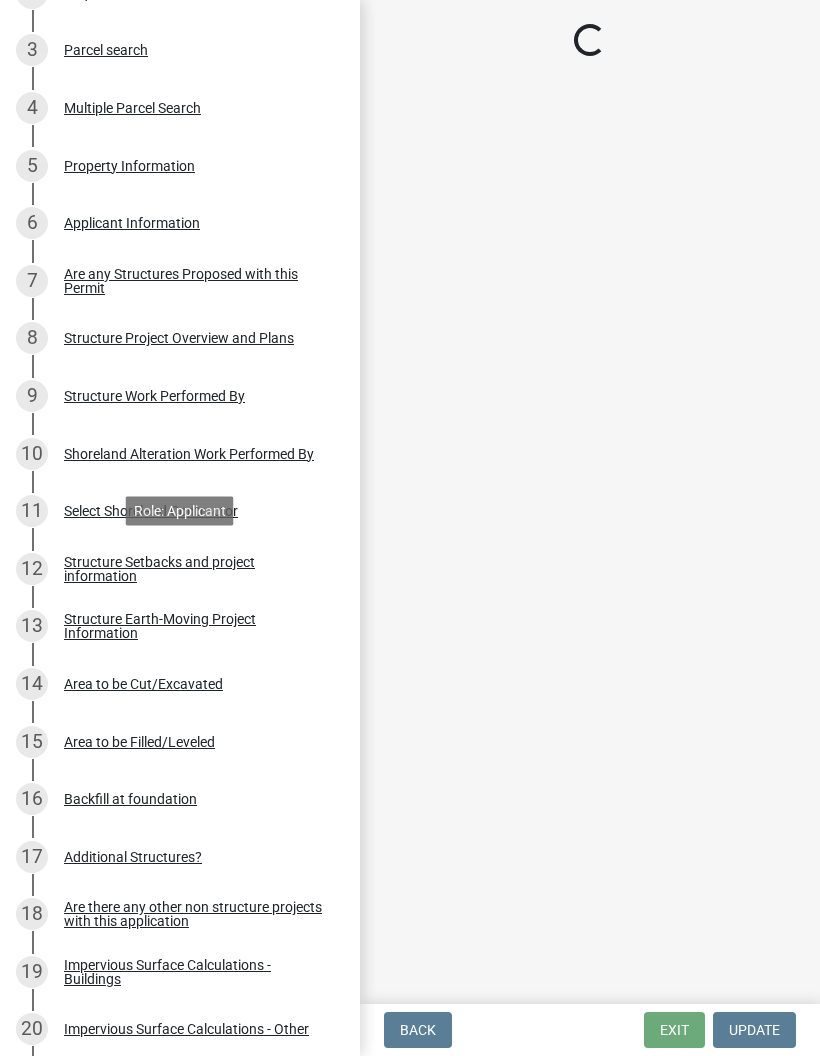 select on "25a02ecf-16f8-4dec-ac47-822d39ad9576" 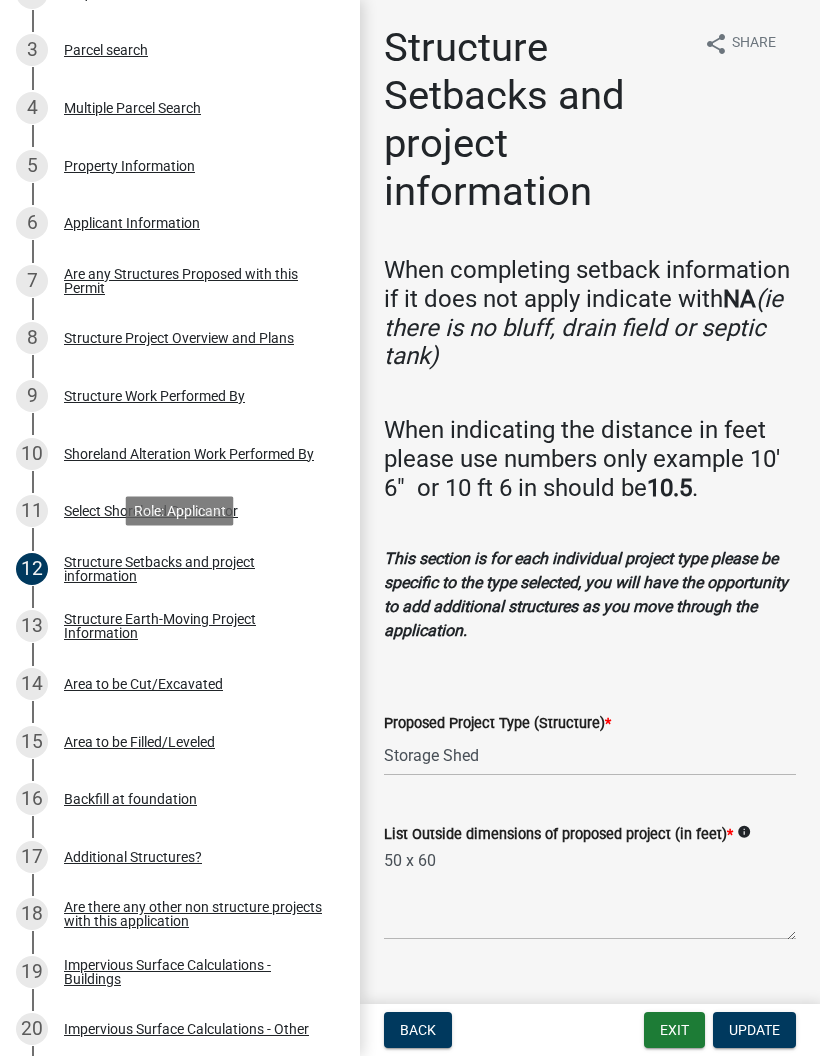 scroll, scrollTop: -4, scrollLeft: 0, axis: vertical 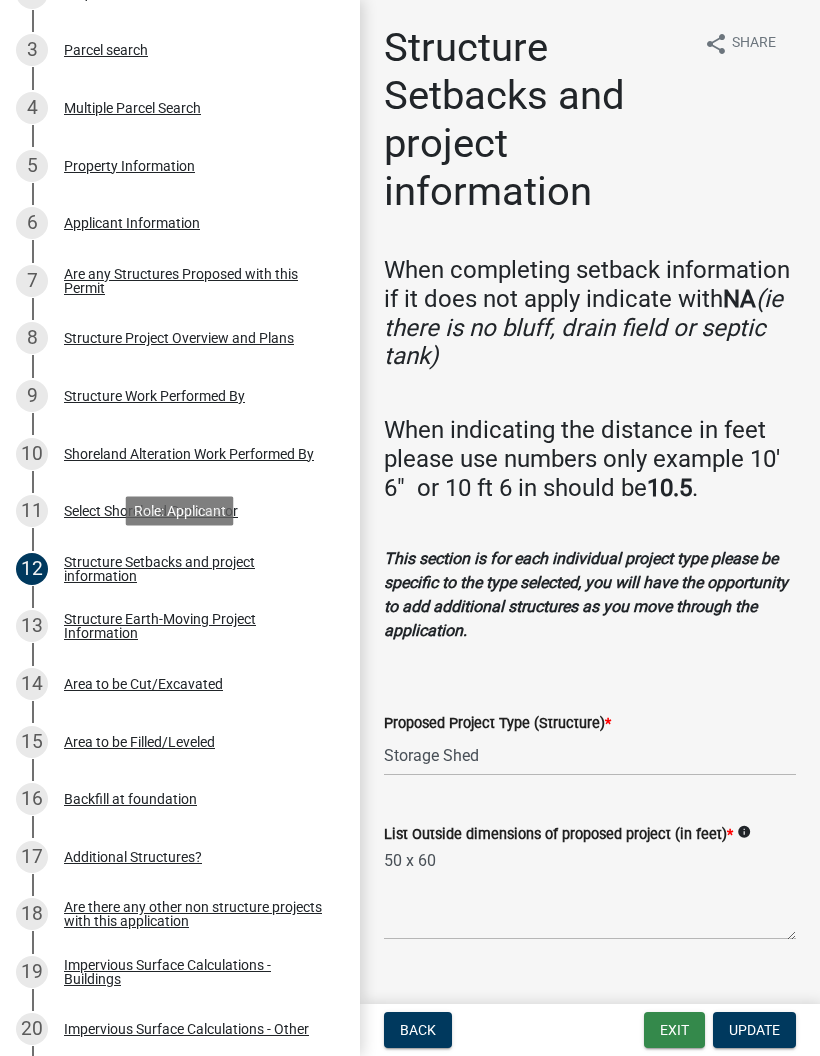 click on "Exit" at bounding box center (674, 1030) 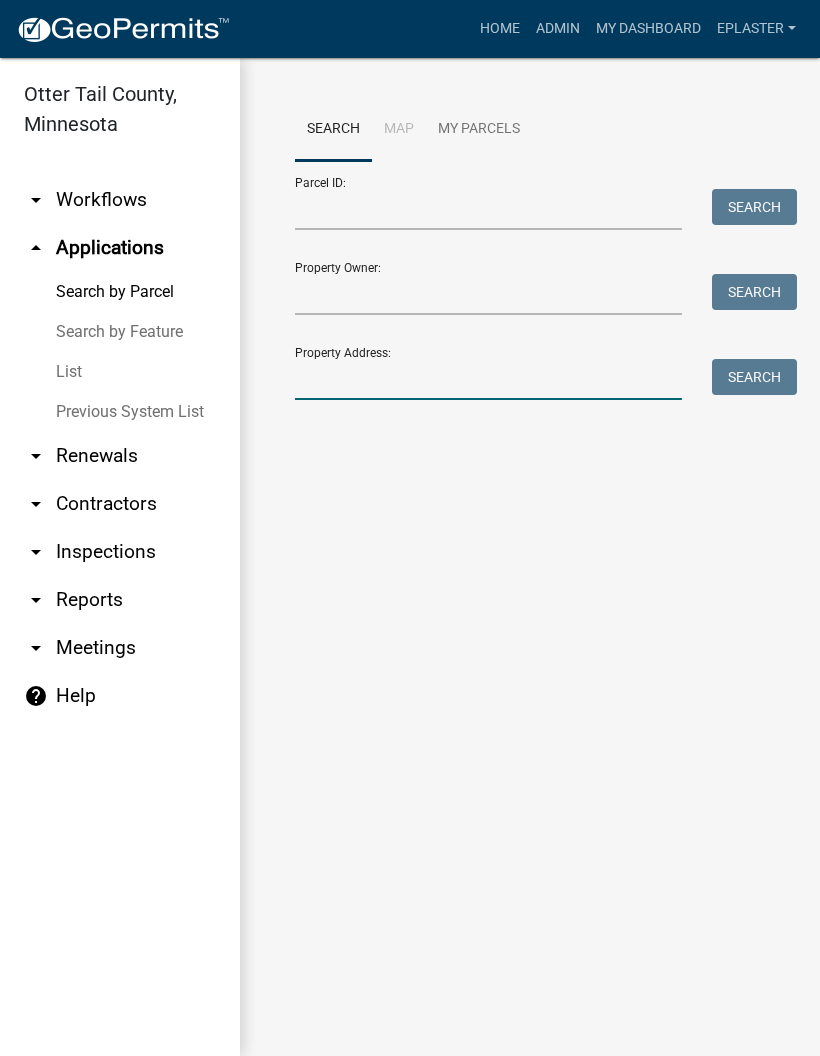 click on "Property Address:" at bounding box center (488, 379) 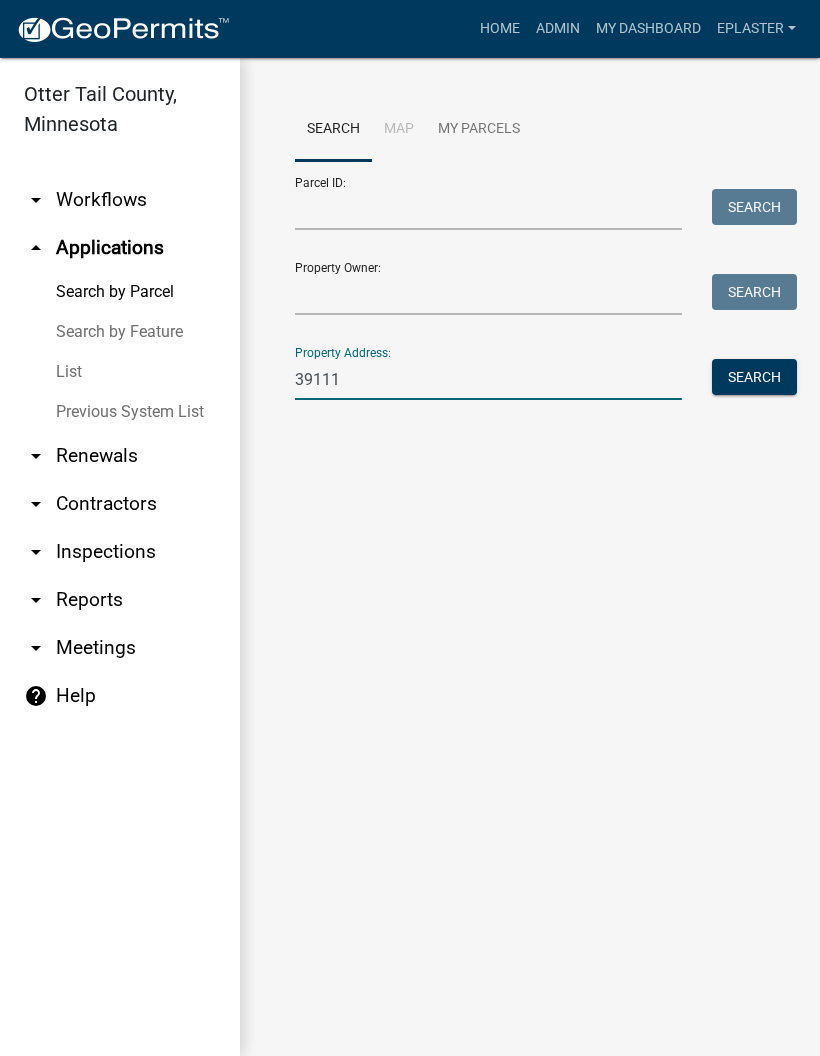 type on "39111" 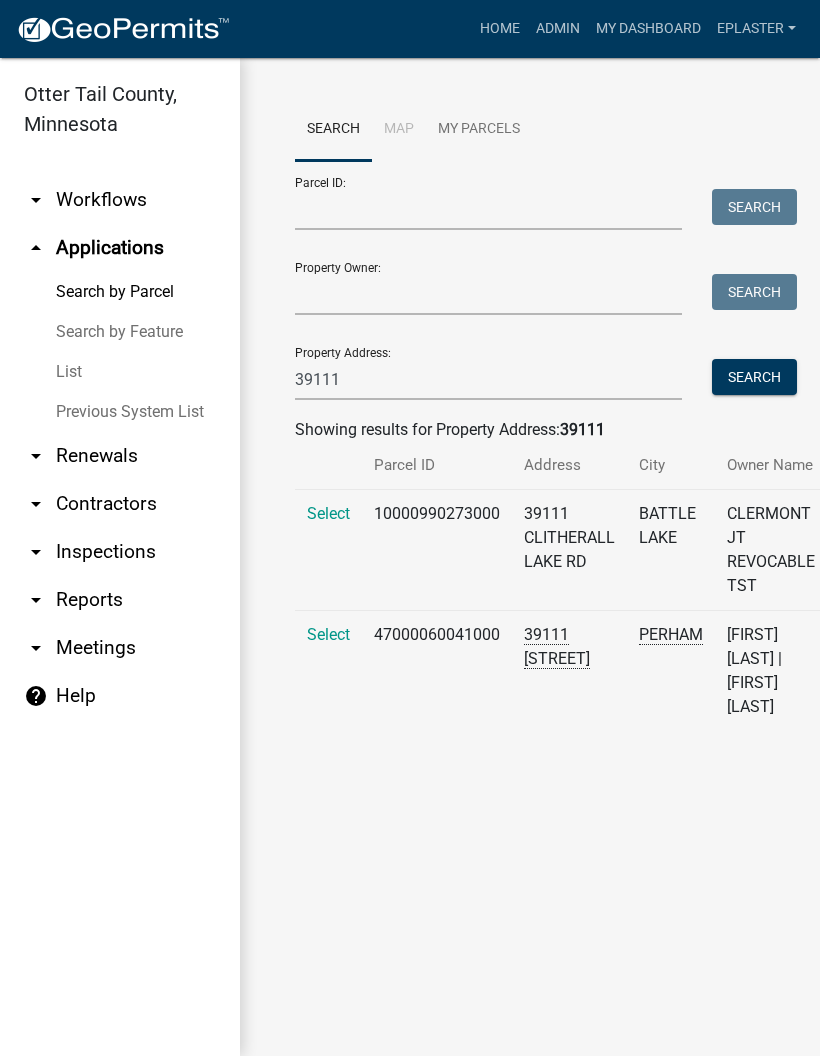 click on "Select" at bounding box center [328, 513] 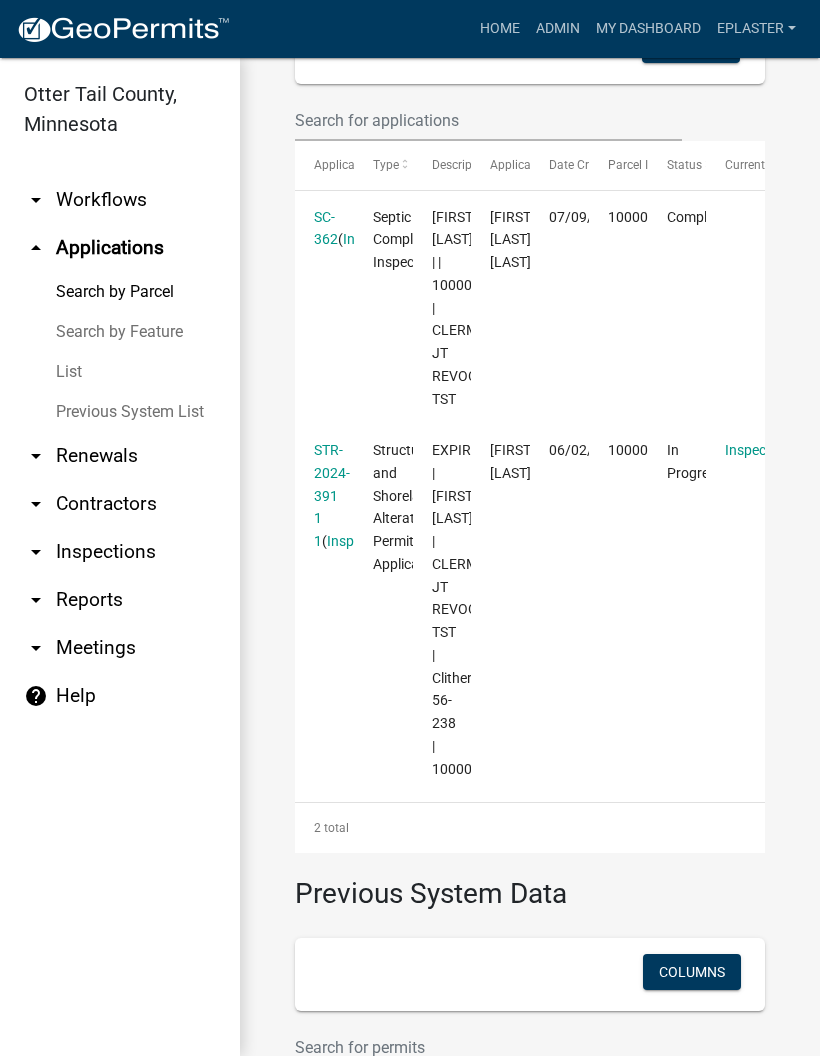 scroll, scrollTop: 692, scrollLeft: 0, axis: vertical 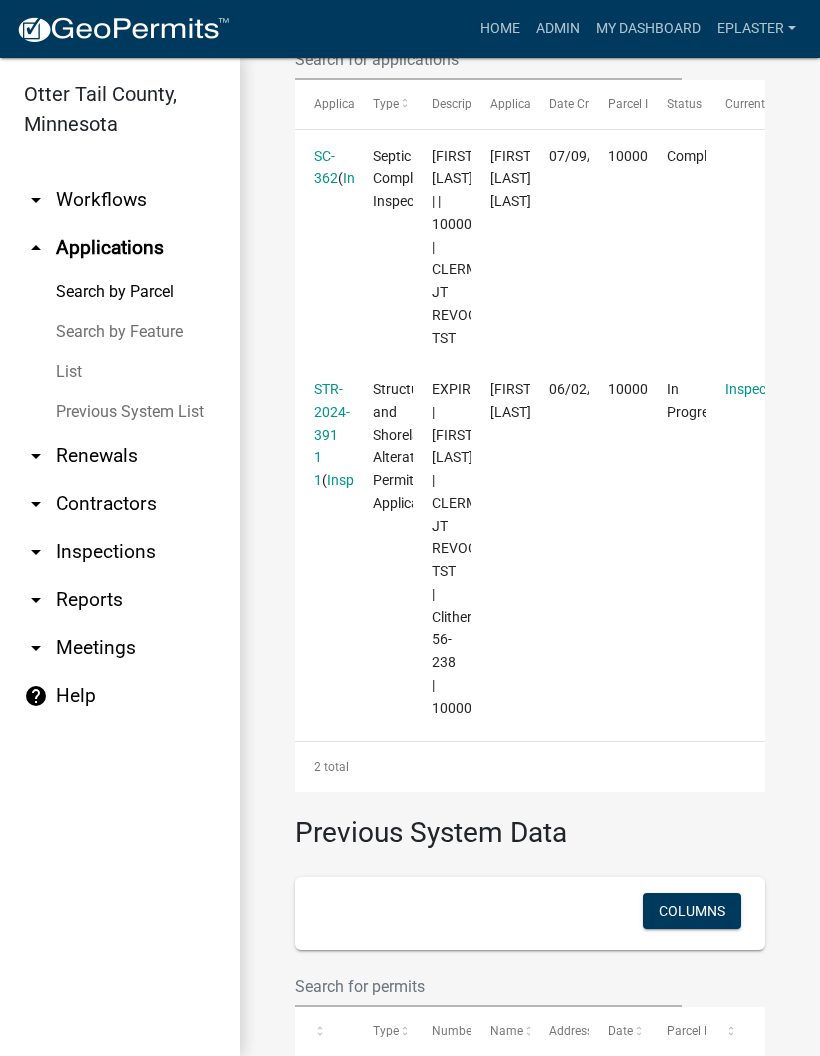 click on "STR-2024-391 1 1" 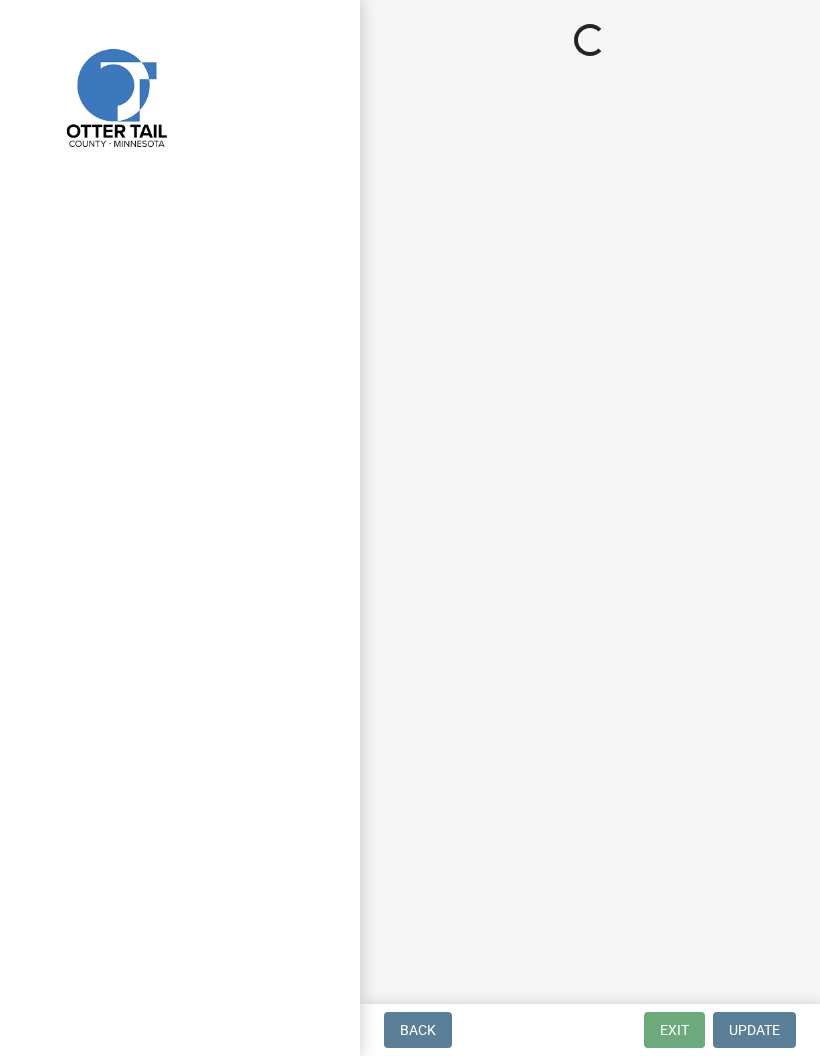 select on "710d5f49-2663-4e73-9718-d0c4e189f5ed" 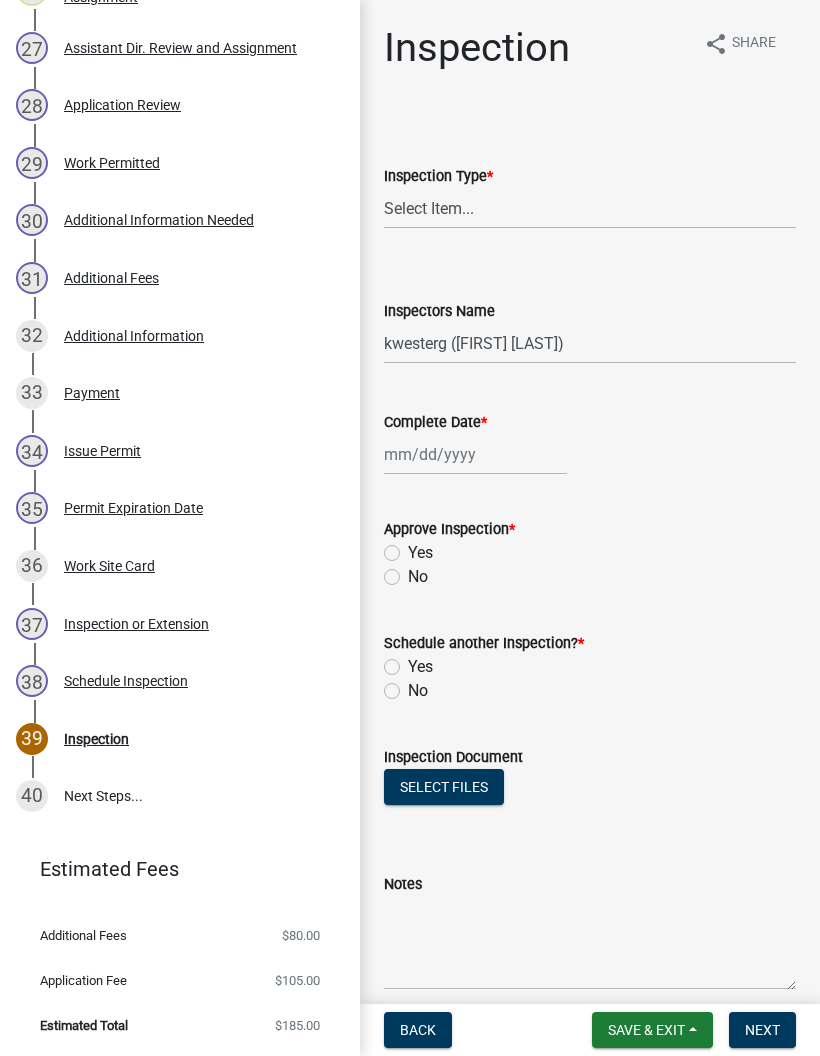 scroll, scrollTop: 1892, scrollLeft: 0, axis: vertical 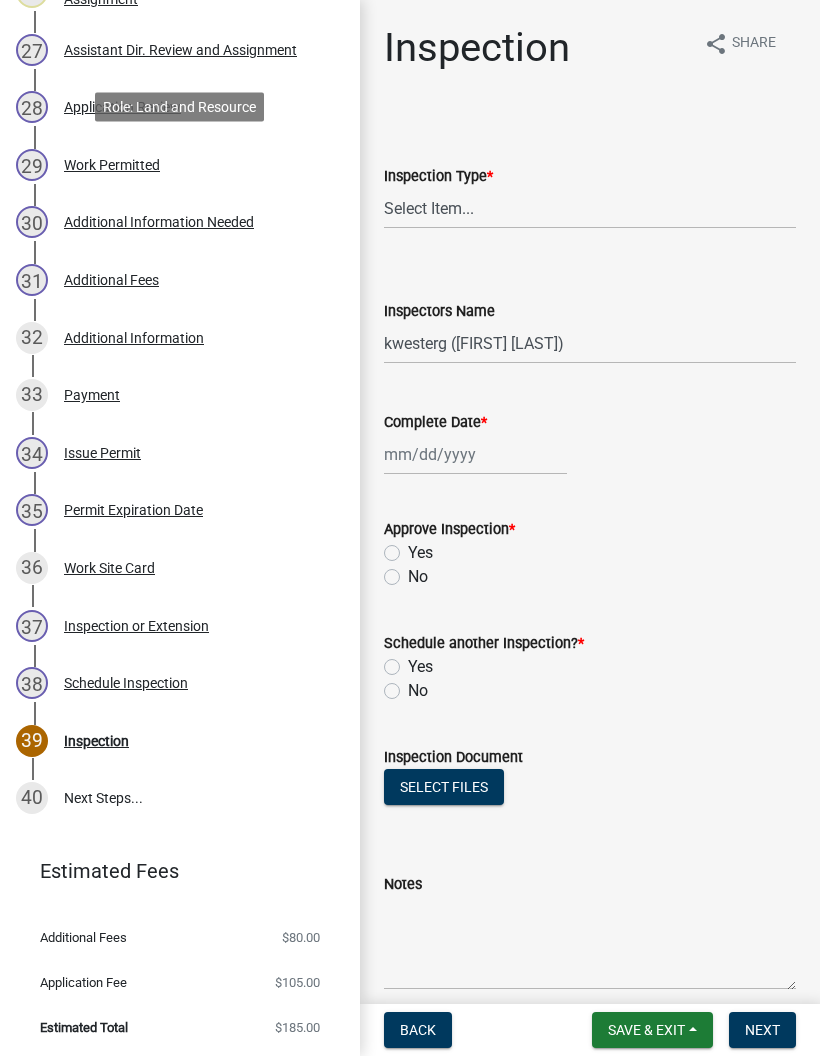 click on "29     Work Permitted" at bounding box center (172, 165) 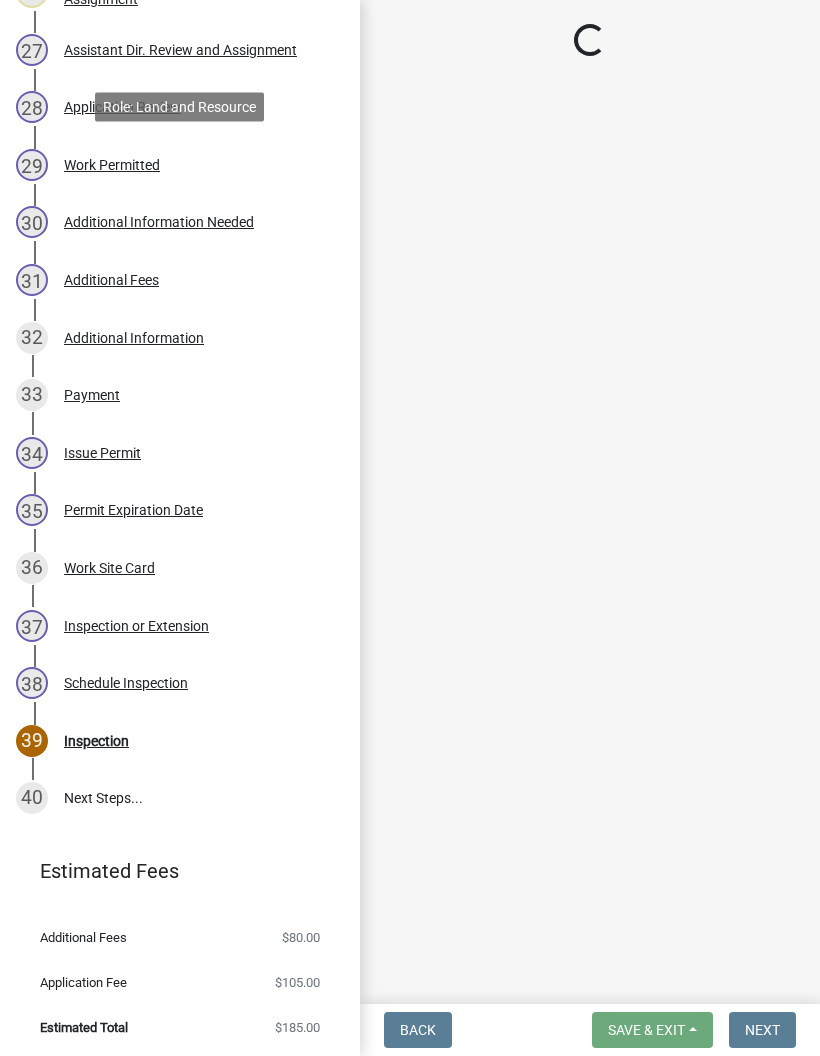 select on "f6a741f6-6d10-4601-9562-2e8ce244b7e0" 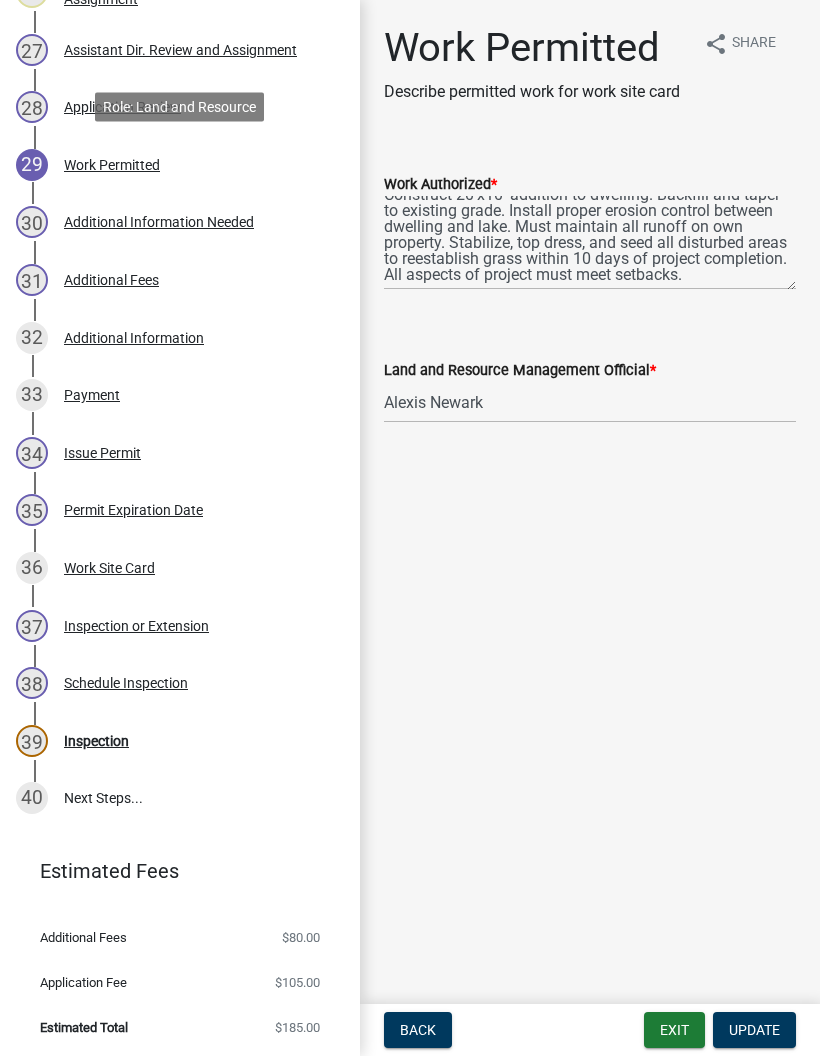 scroll, scrollTop: 32, scrollLeft: 0, axis: vertical 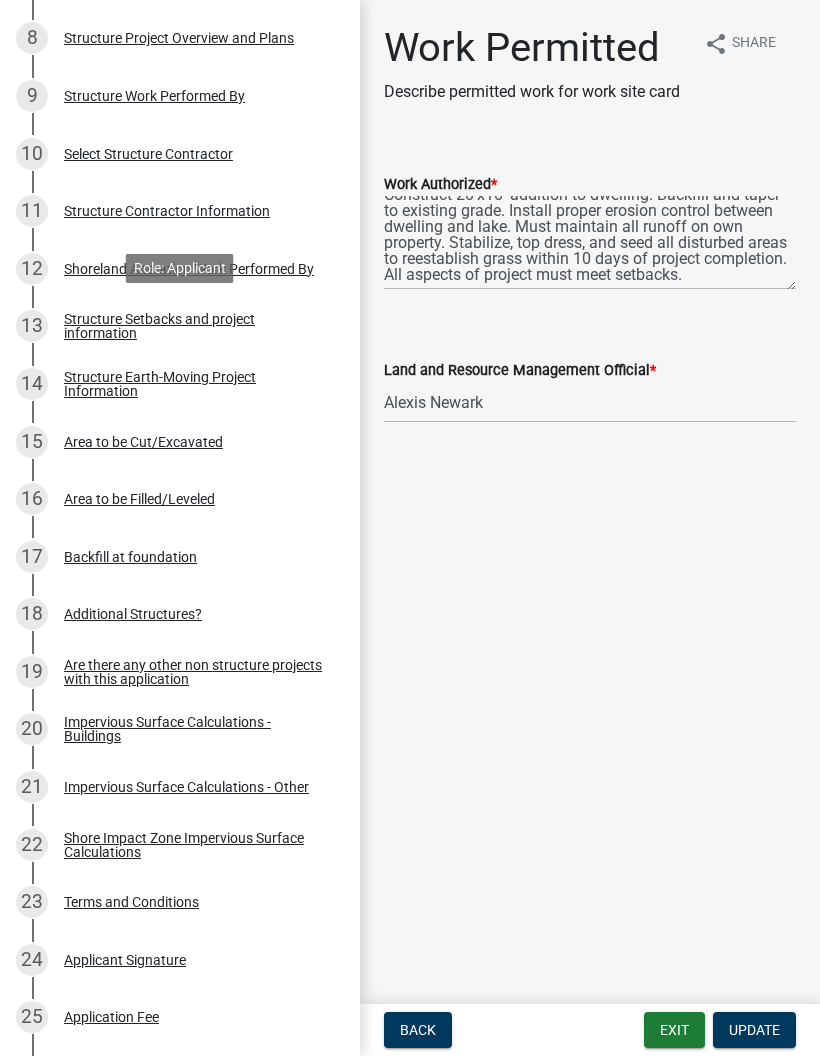 click on "13     Structure Setbacks and project information" at bounding box center [180, 327] 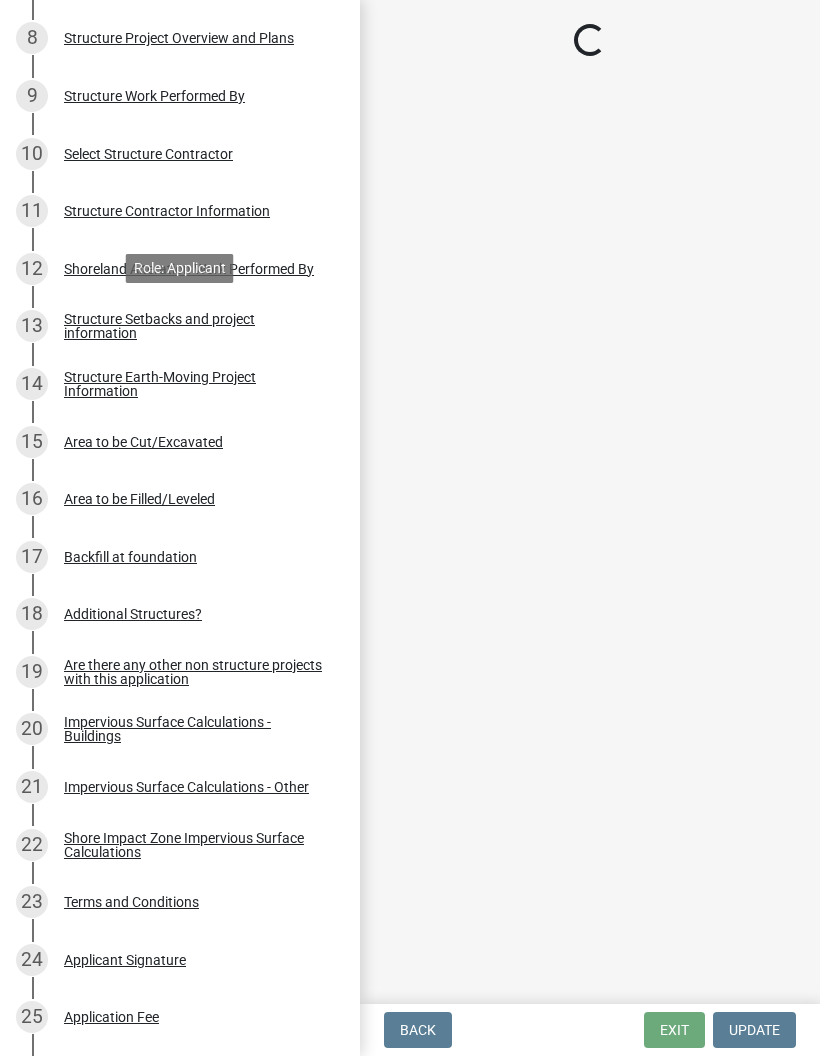 select on "9f2e7860-8b09-4c90-90da-97d78a0a80e5" 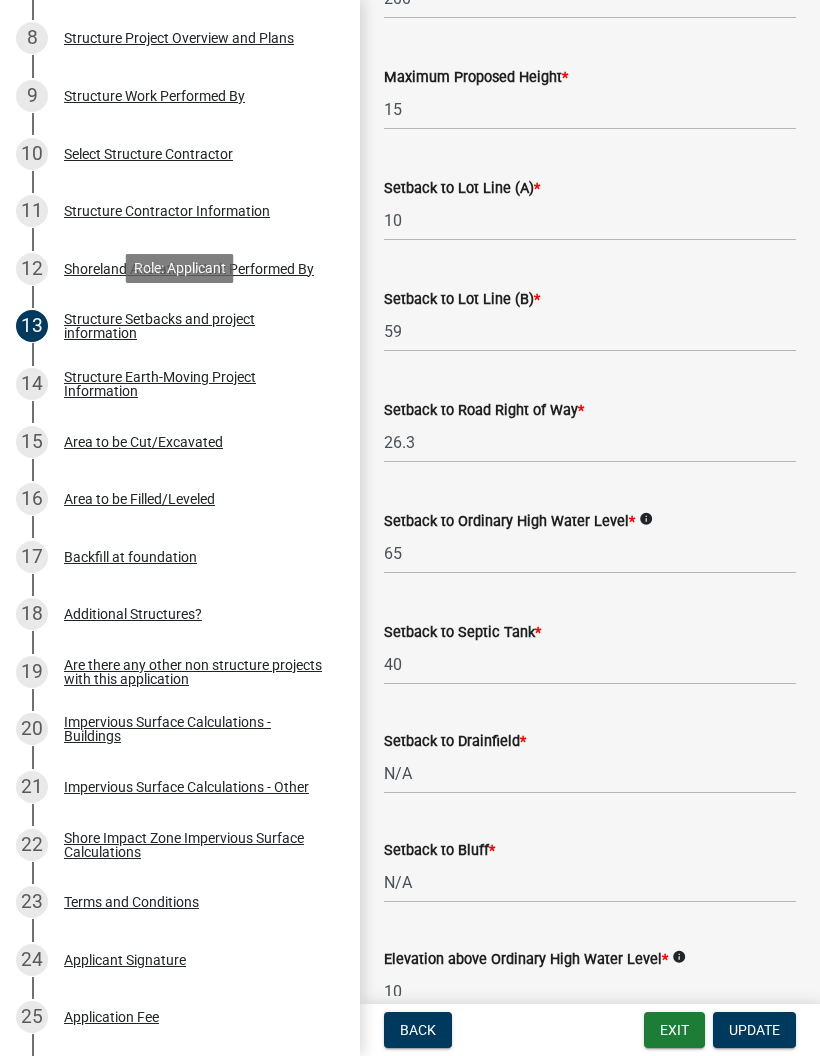 scroll, scrollTop: 1173, scrollLeft: 0, axis: vertical 